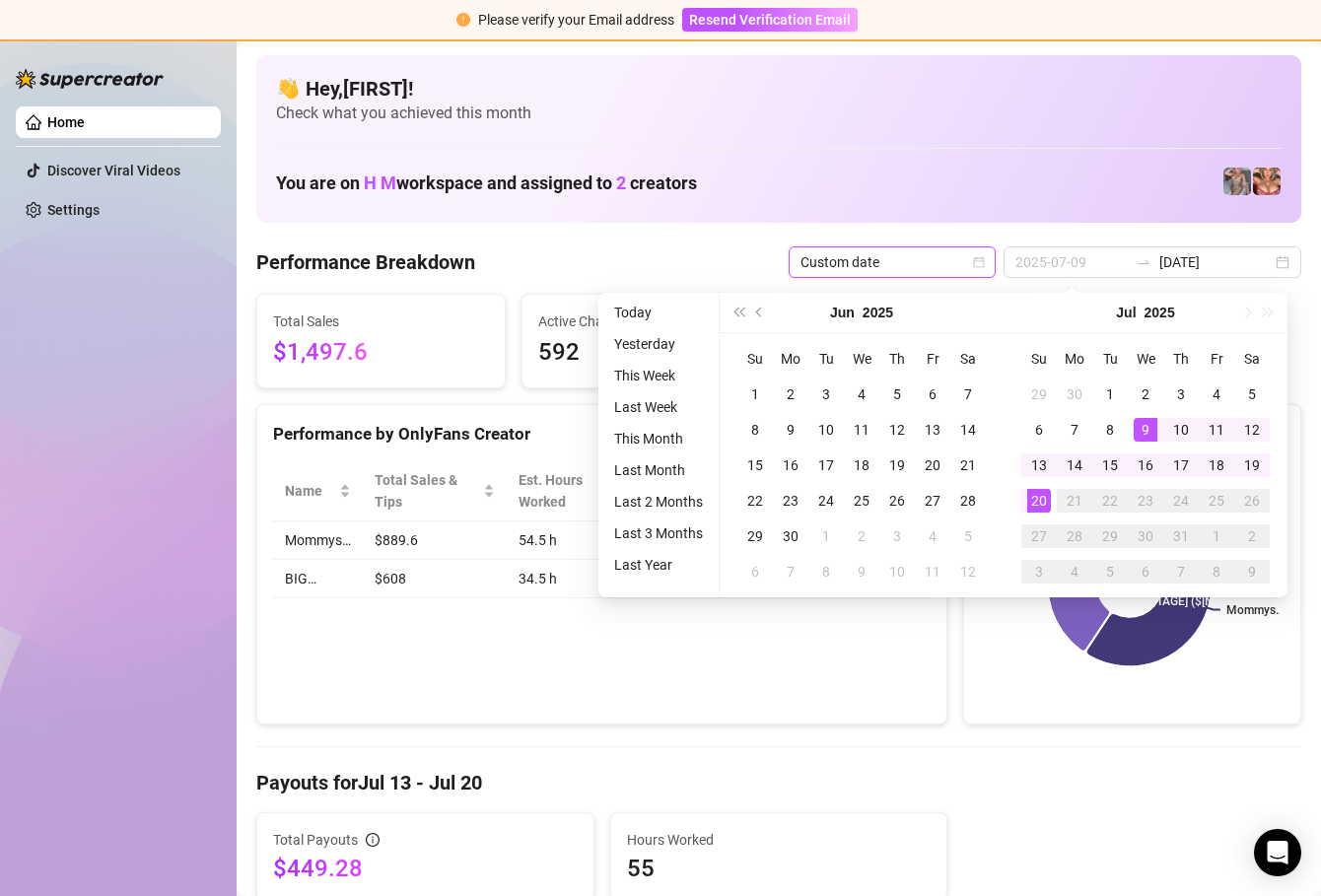 scroll, scrollTop: 0, scrollLeft: 0, axis: both 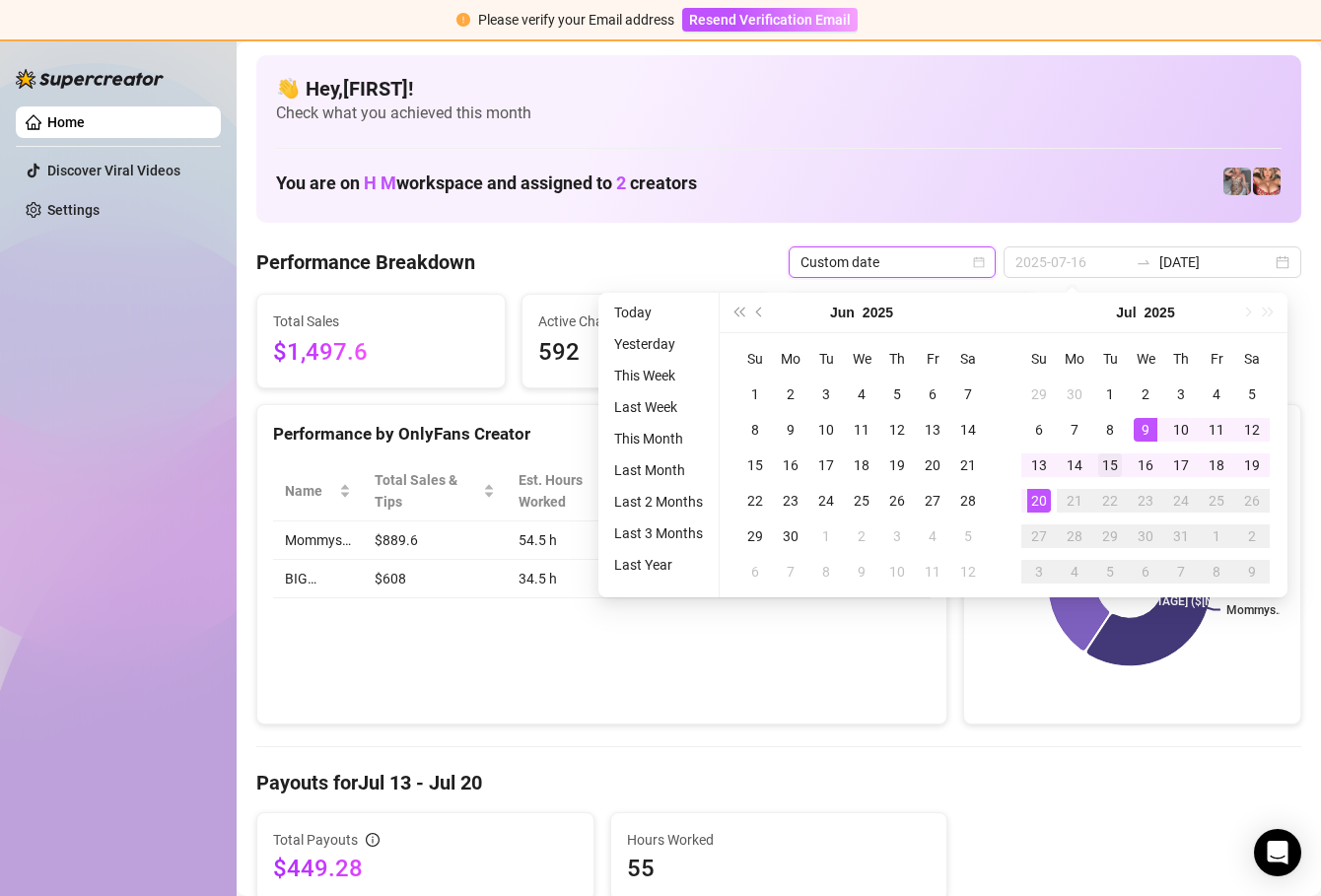 type on "2025-07-15" 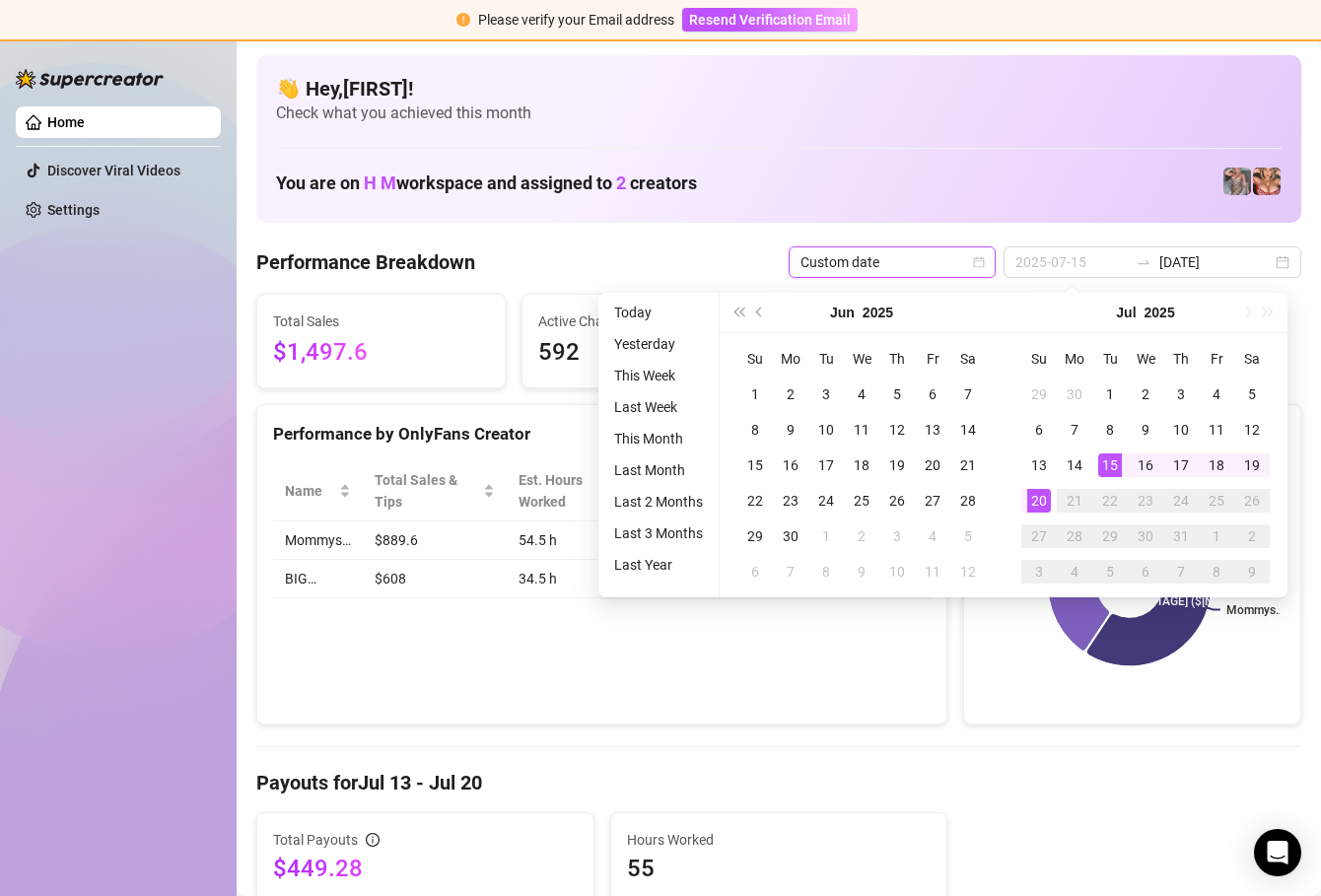 click on "15" at bounding box center [1110, 465] 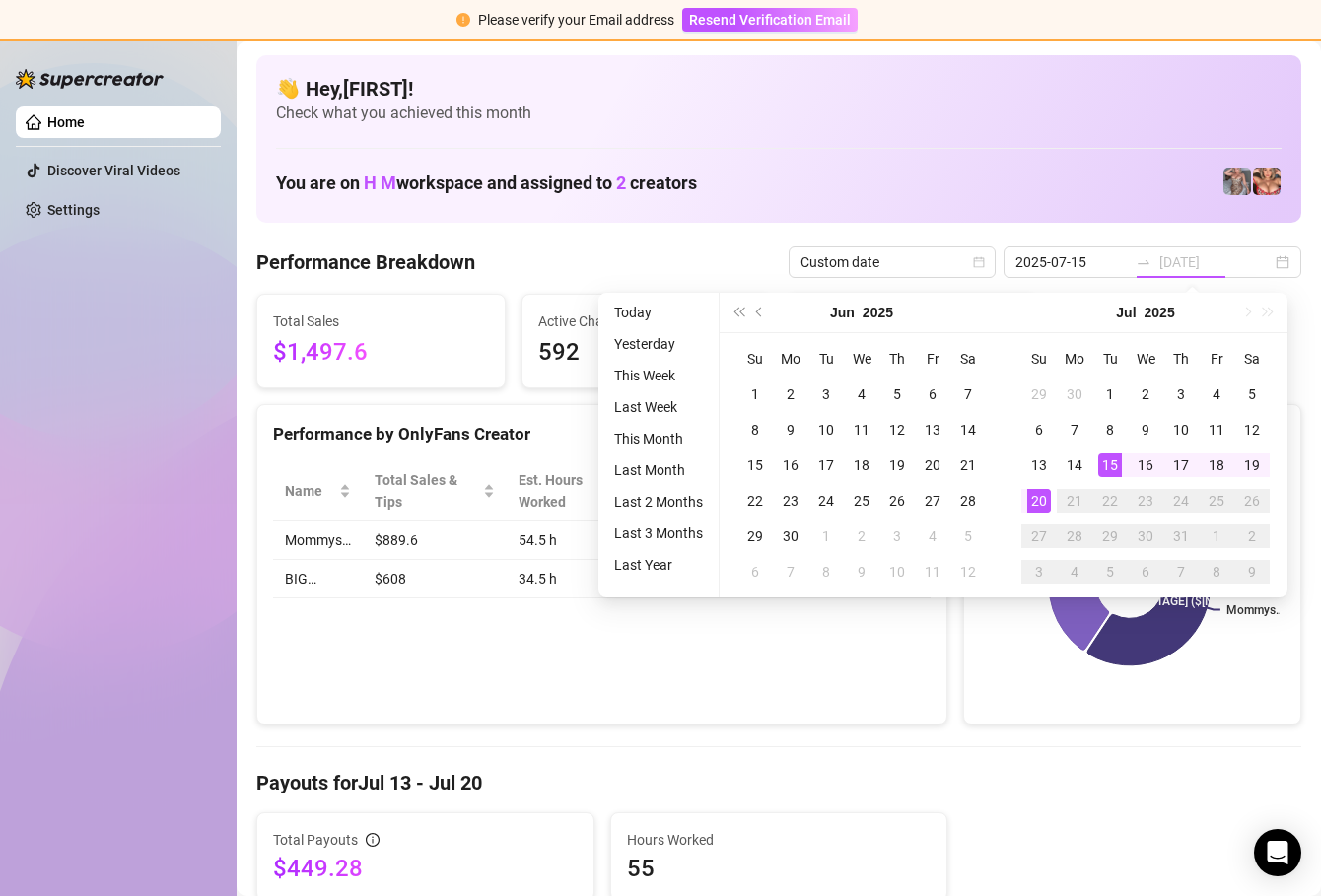 click on "15" at bounding box center [1110, 465] 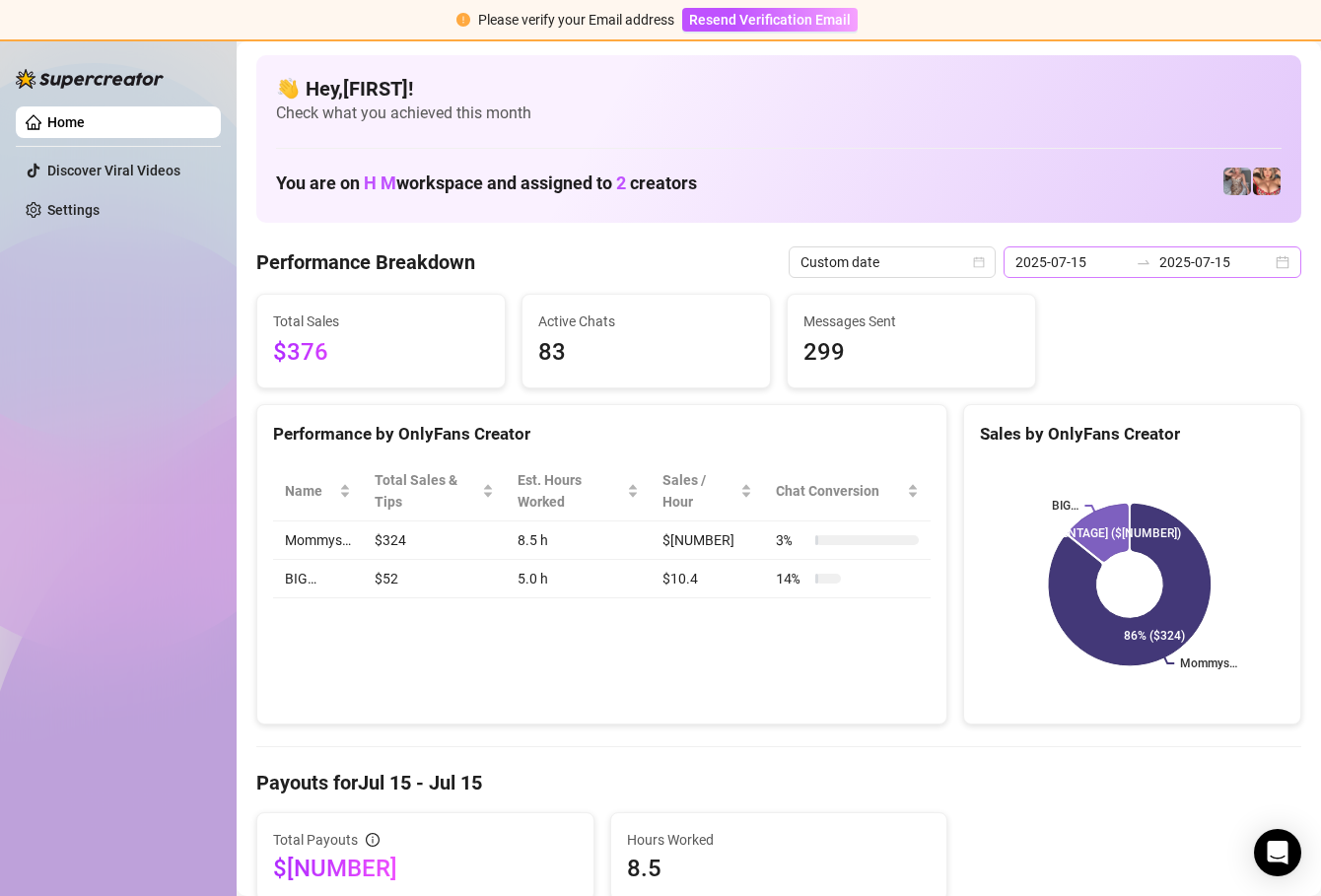 click on "2025-07-15 2025-07-15" at bounding box center (1152, 262) 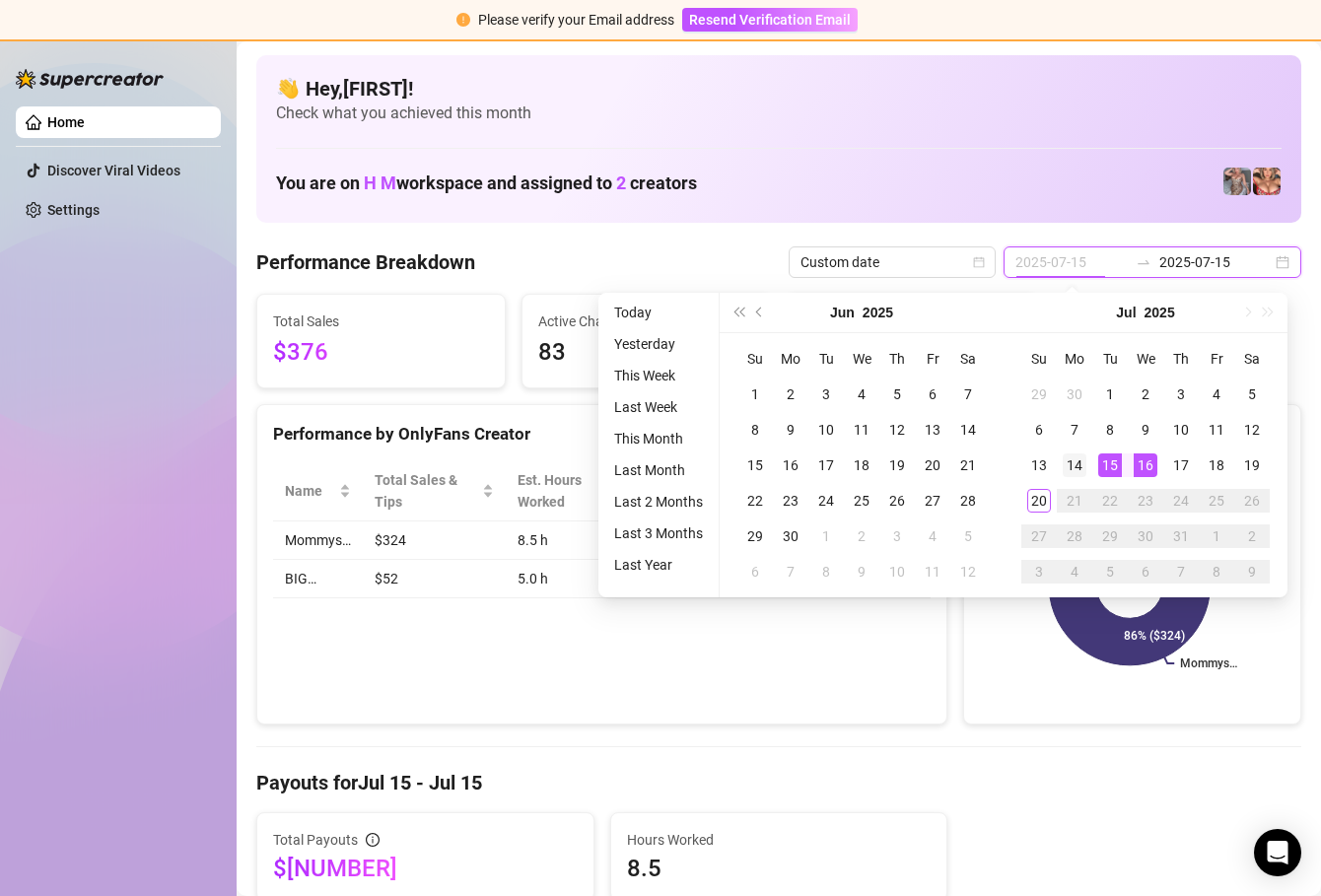 type on "2025-07-14" 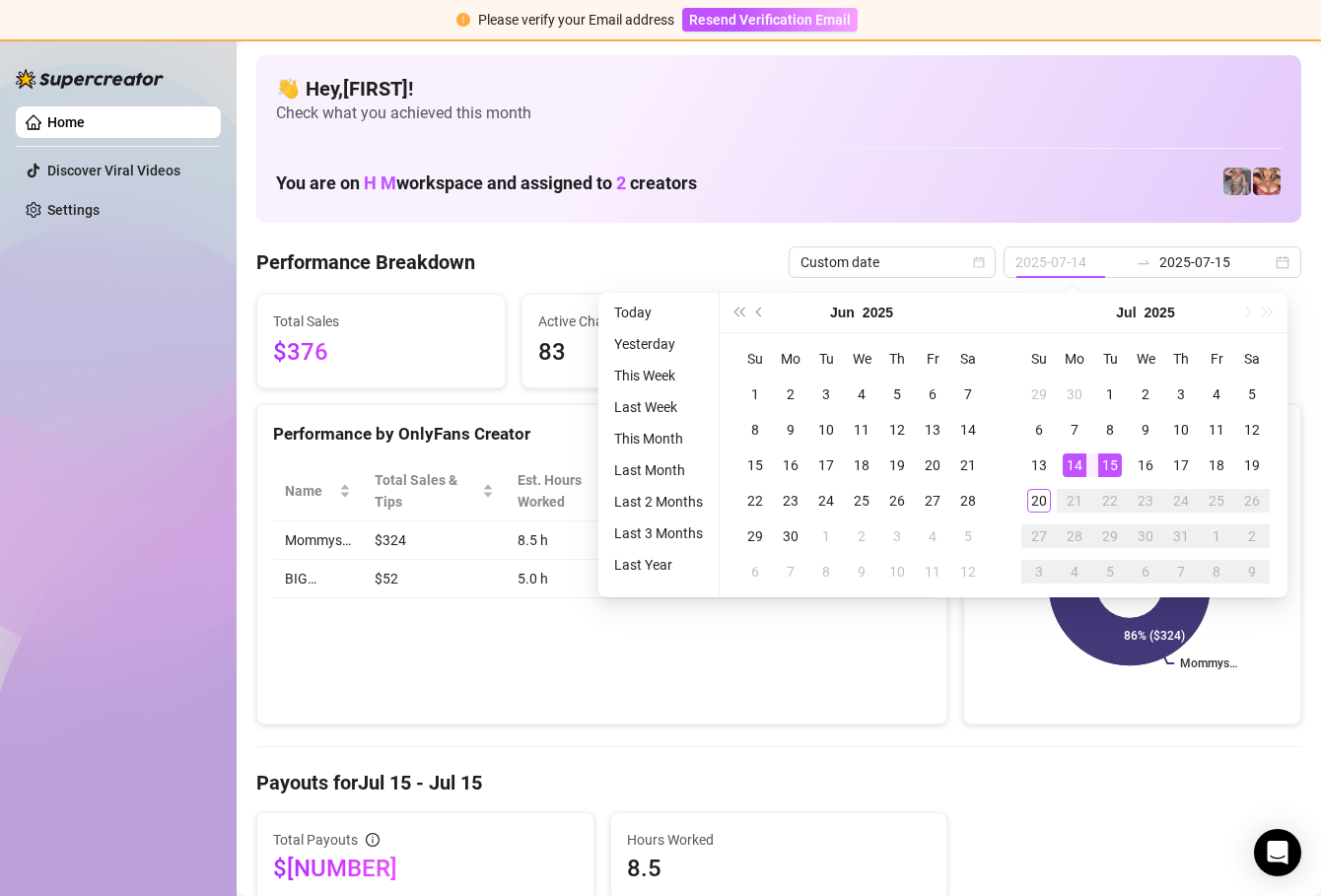 click on "14" at bounding box center [1075, 465] 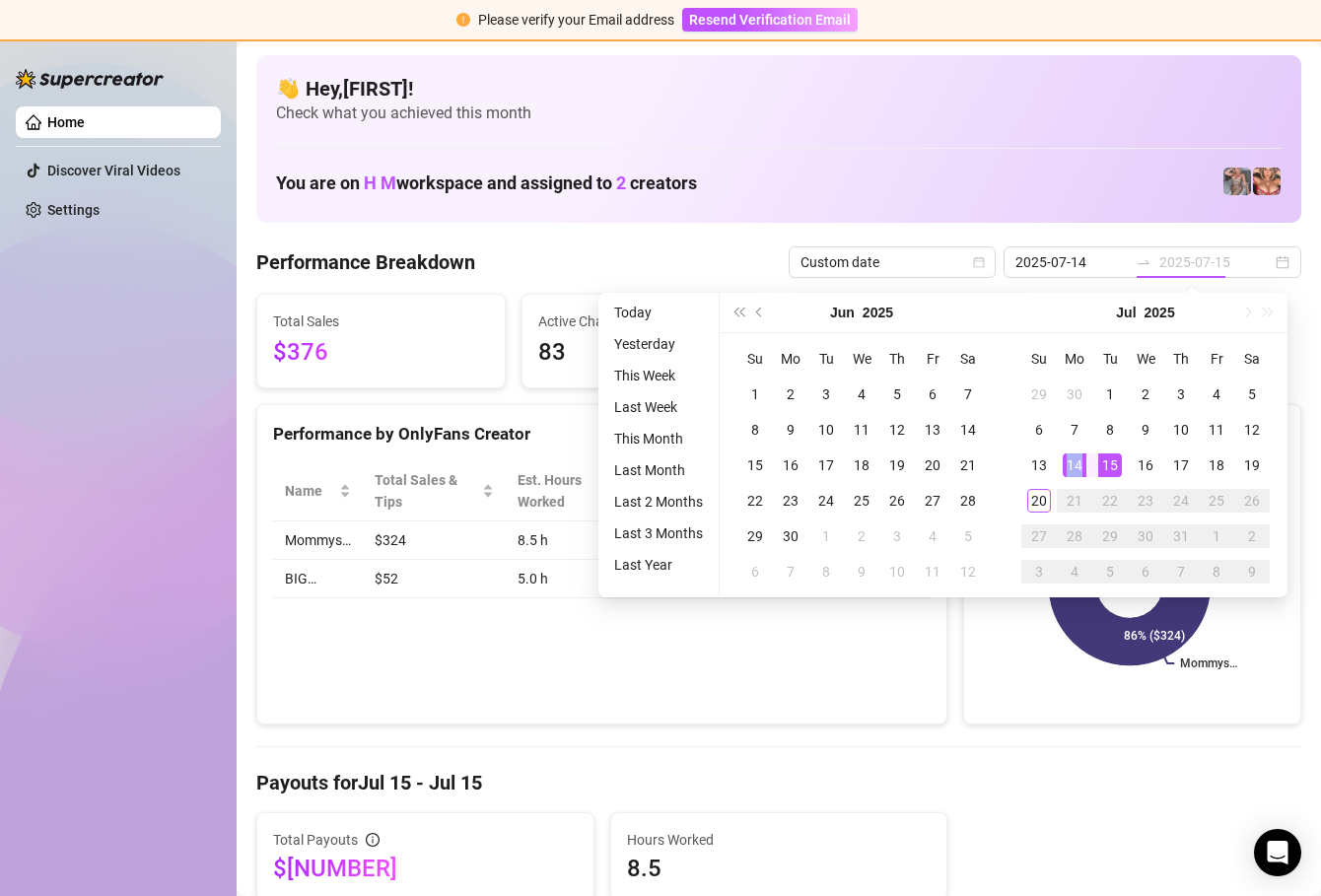 click on "14" at bounding box center [1075, 465] 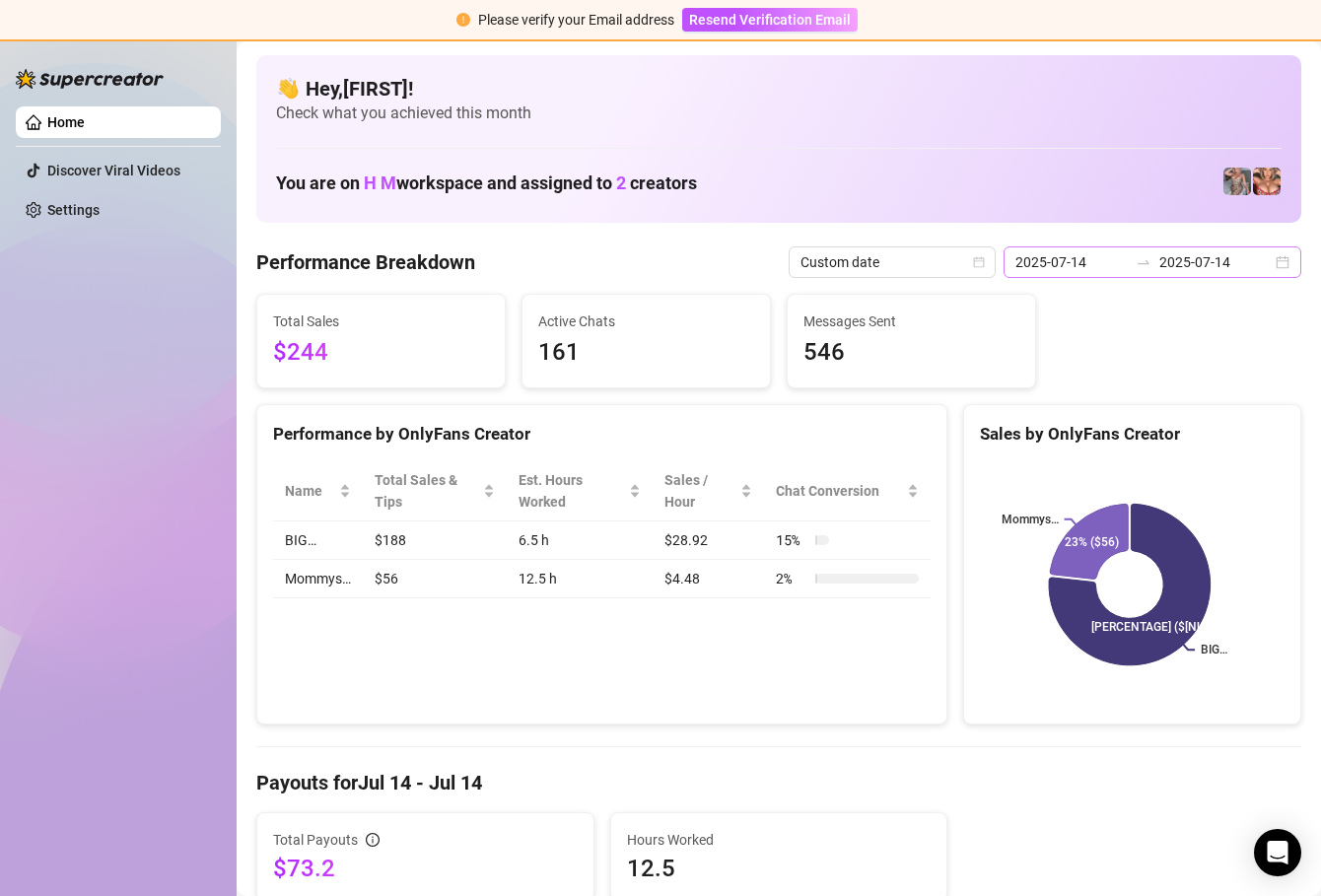click on "[DATE] [TIME] [DATE] [TIME]" at bounding box center [1152, 262] 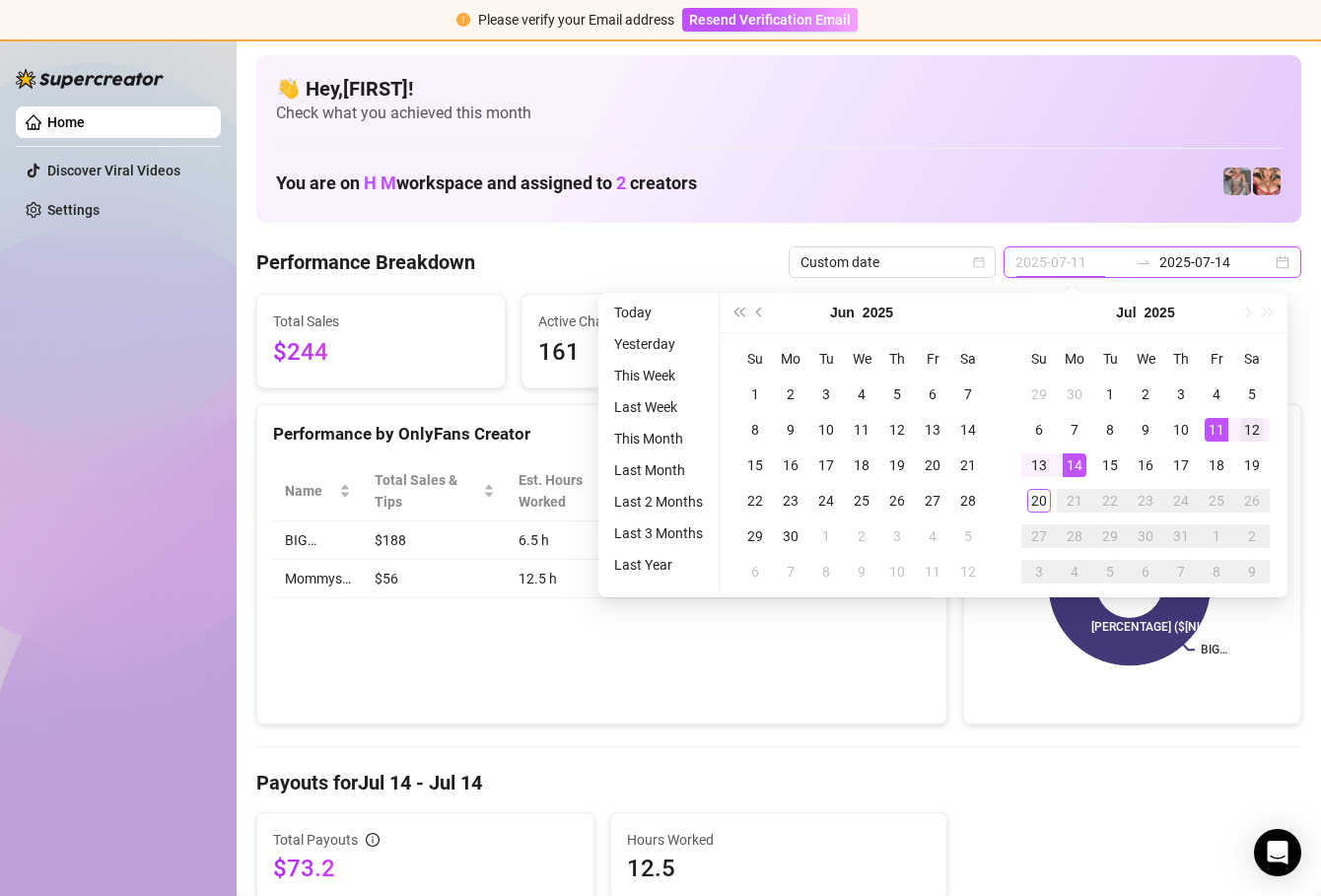 type on "2025-07-12" 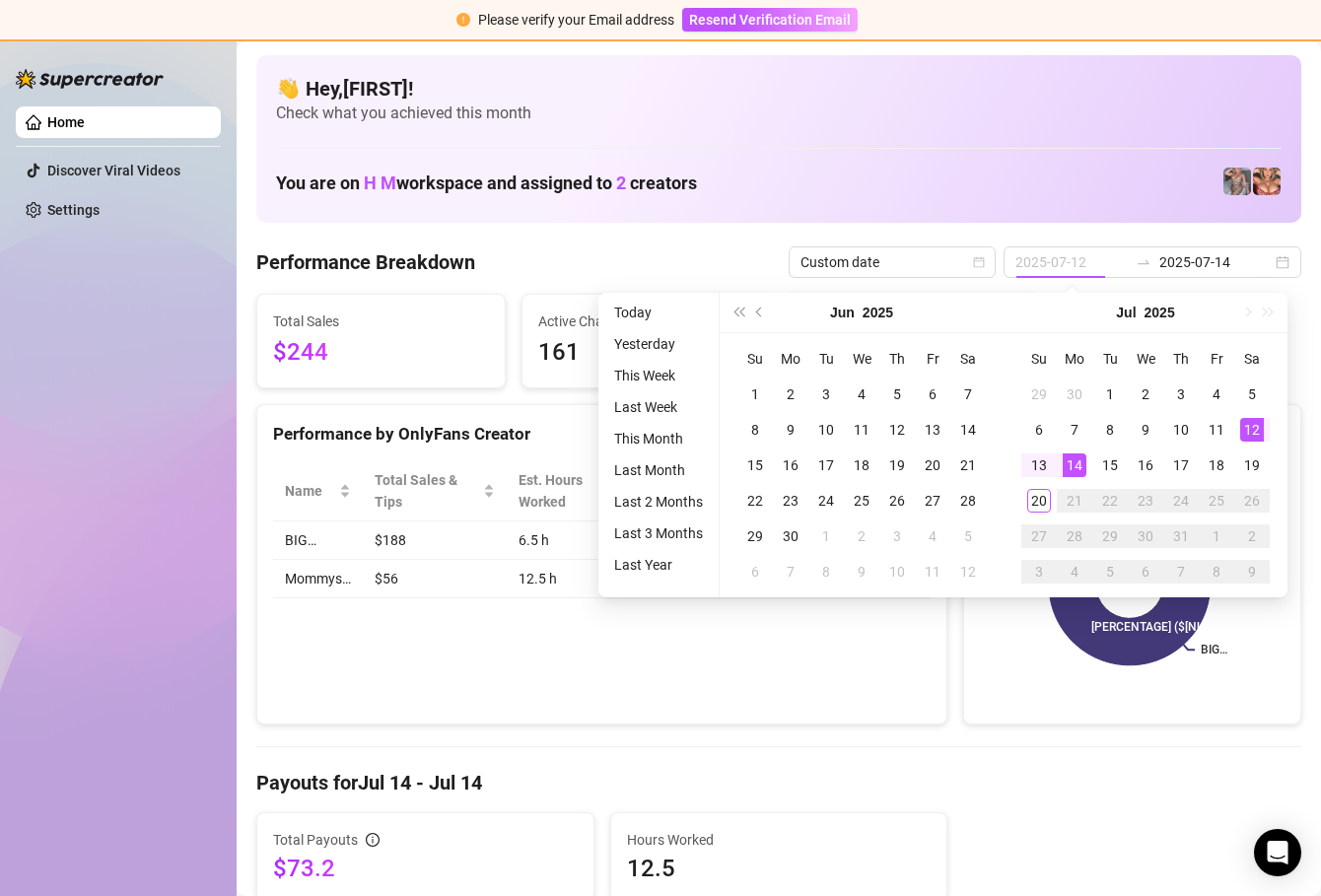 click on "12" at bounding box center (1252, 430) 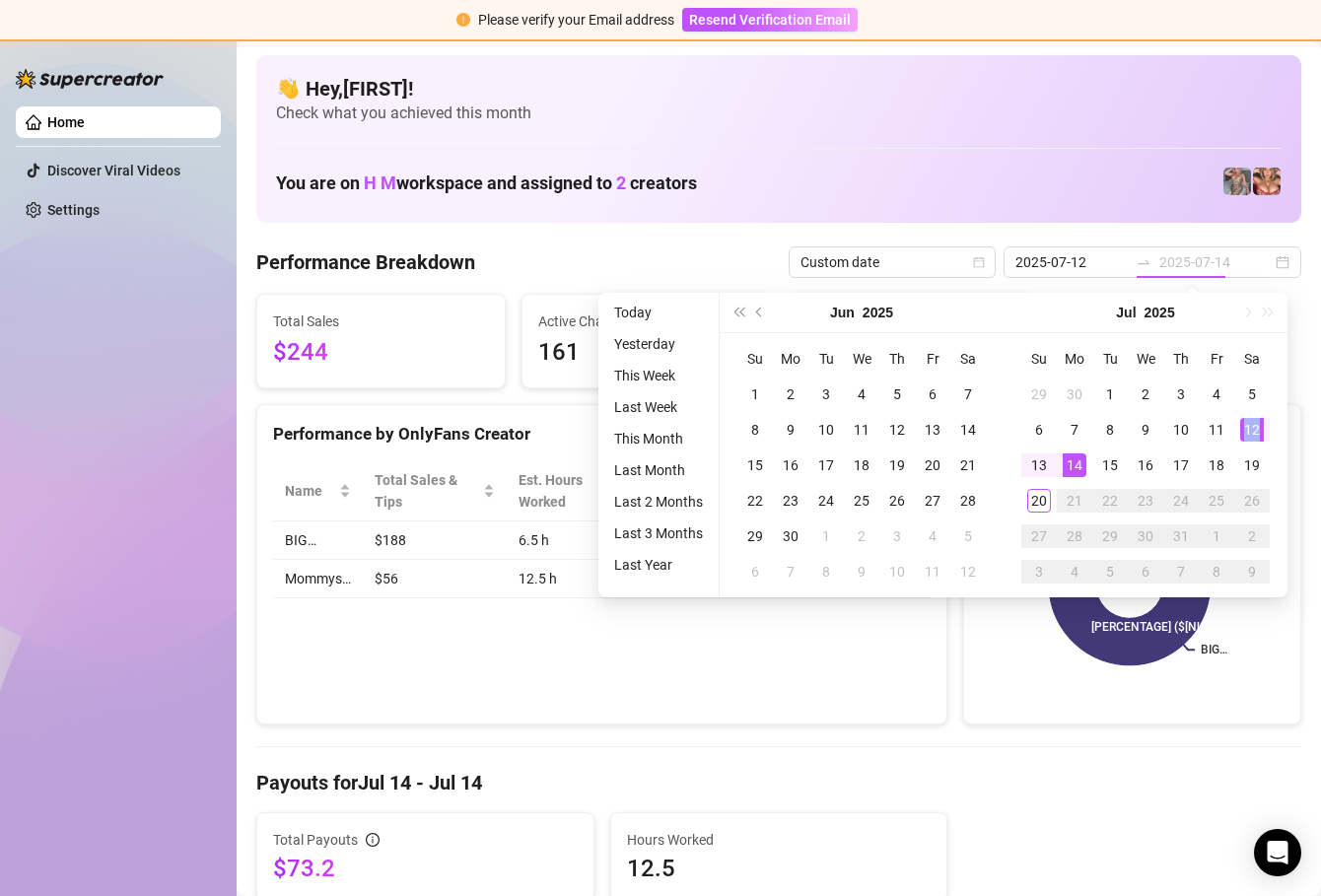 click on "12" at bounding box center [1252, 430] 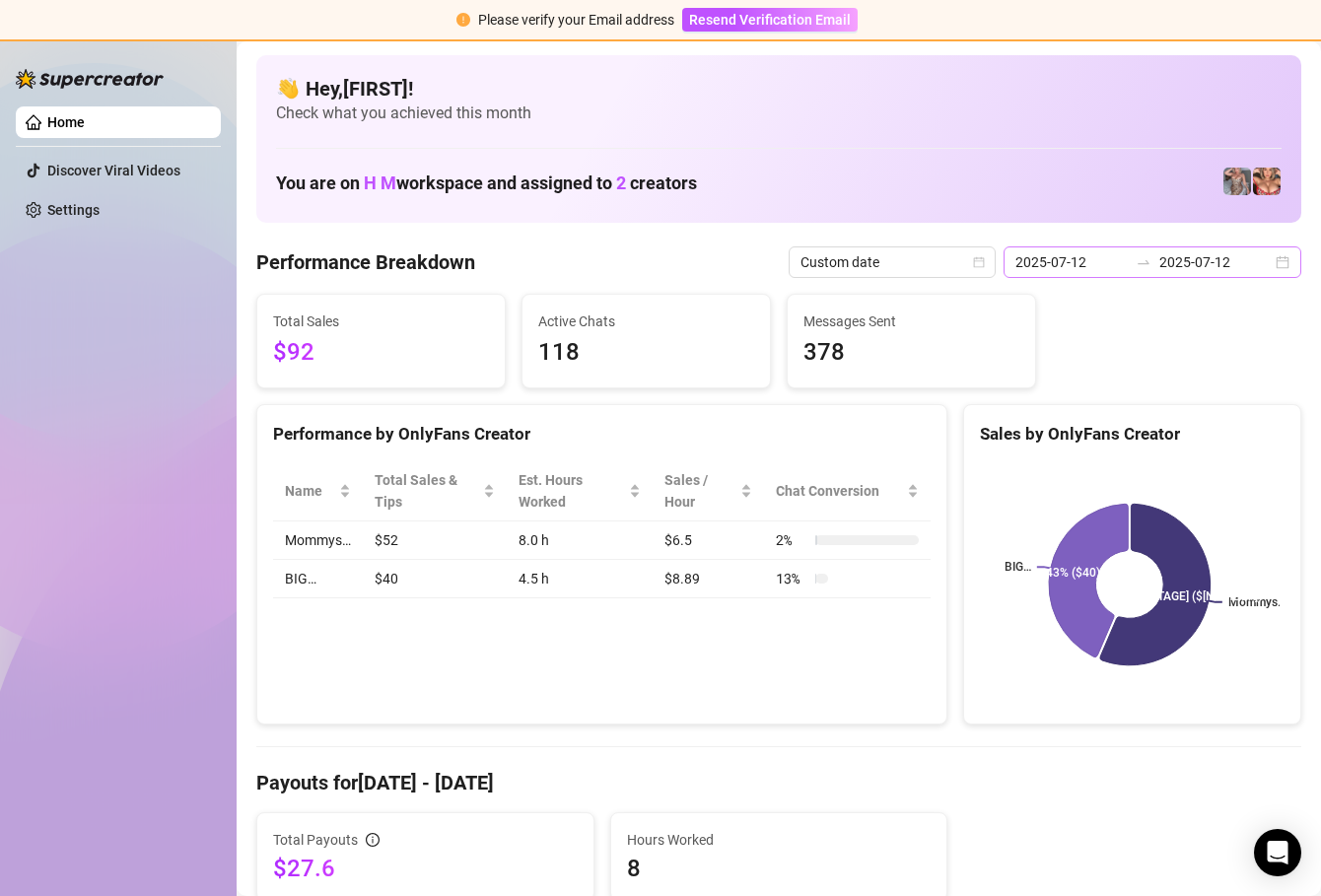 click on "[DATE] [TIME] [DATE] [TIME]" at bounding box center [1152, 262] 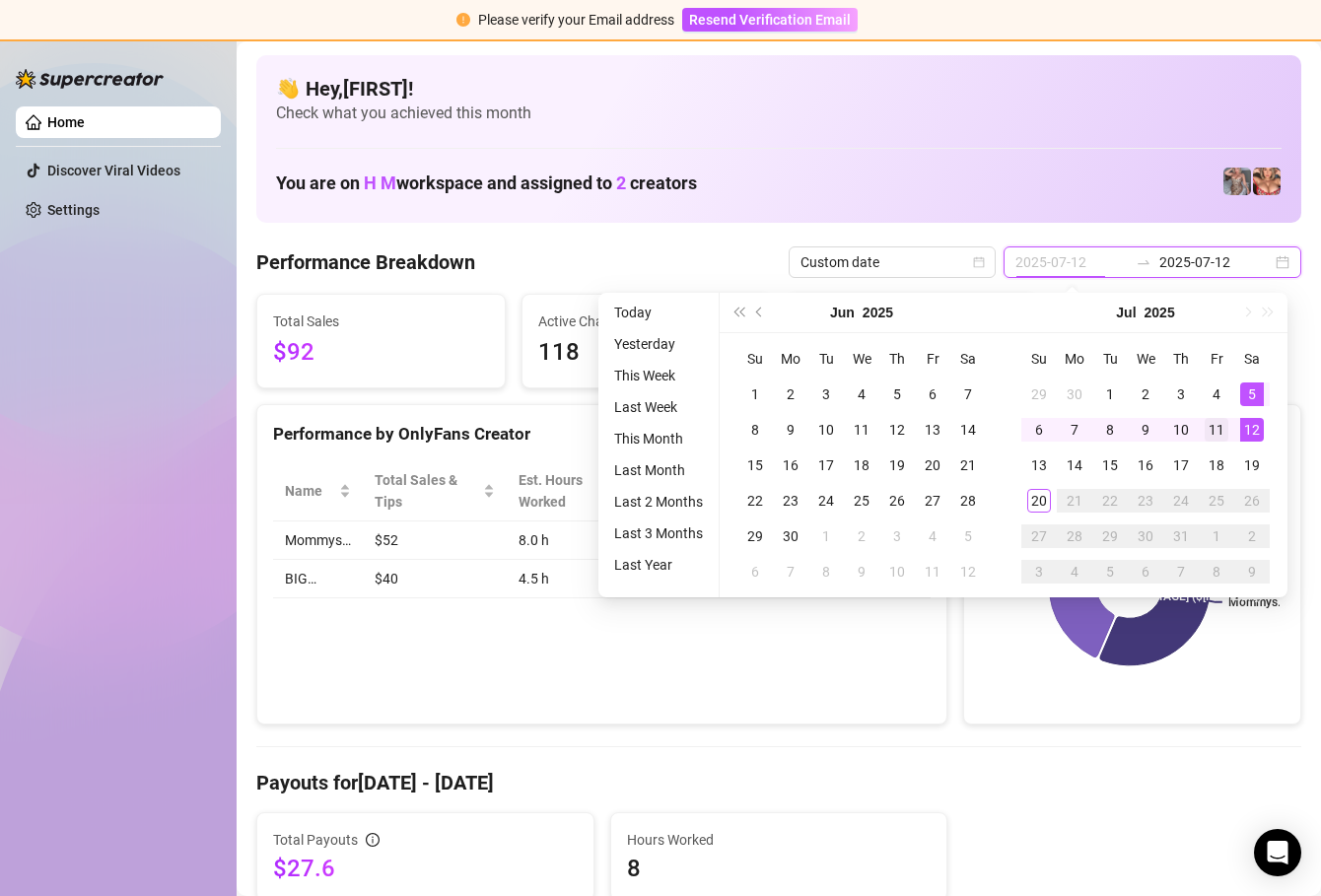 type on "2025-07-11" 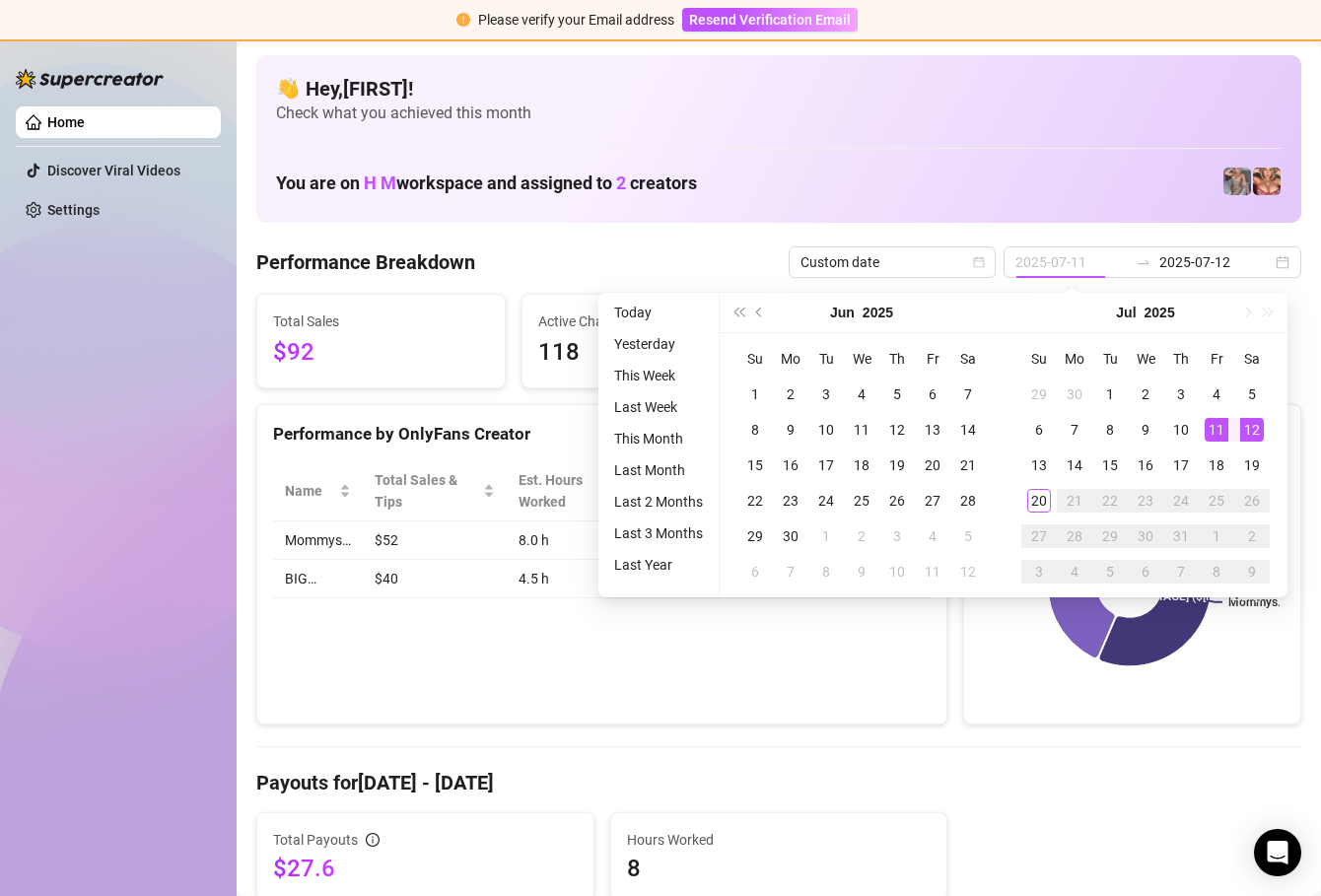 click on "11" at bounding box center [1217, 430] 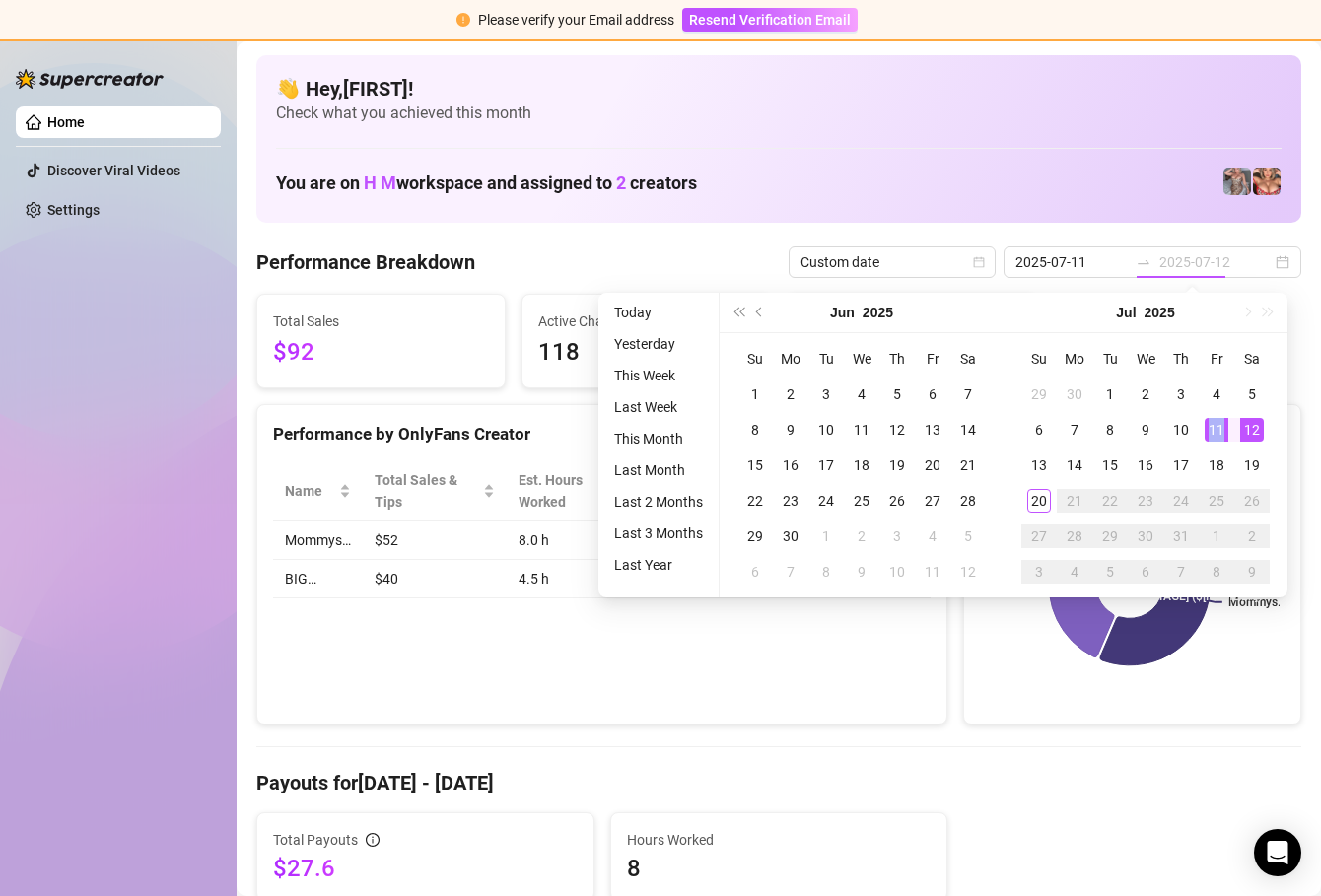 click on "11" at bounding box center (1217, 430) 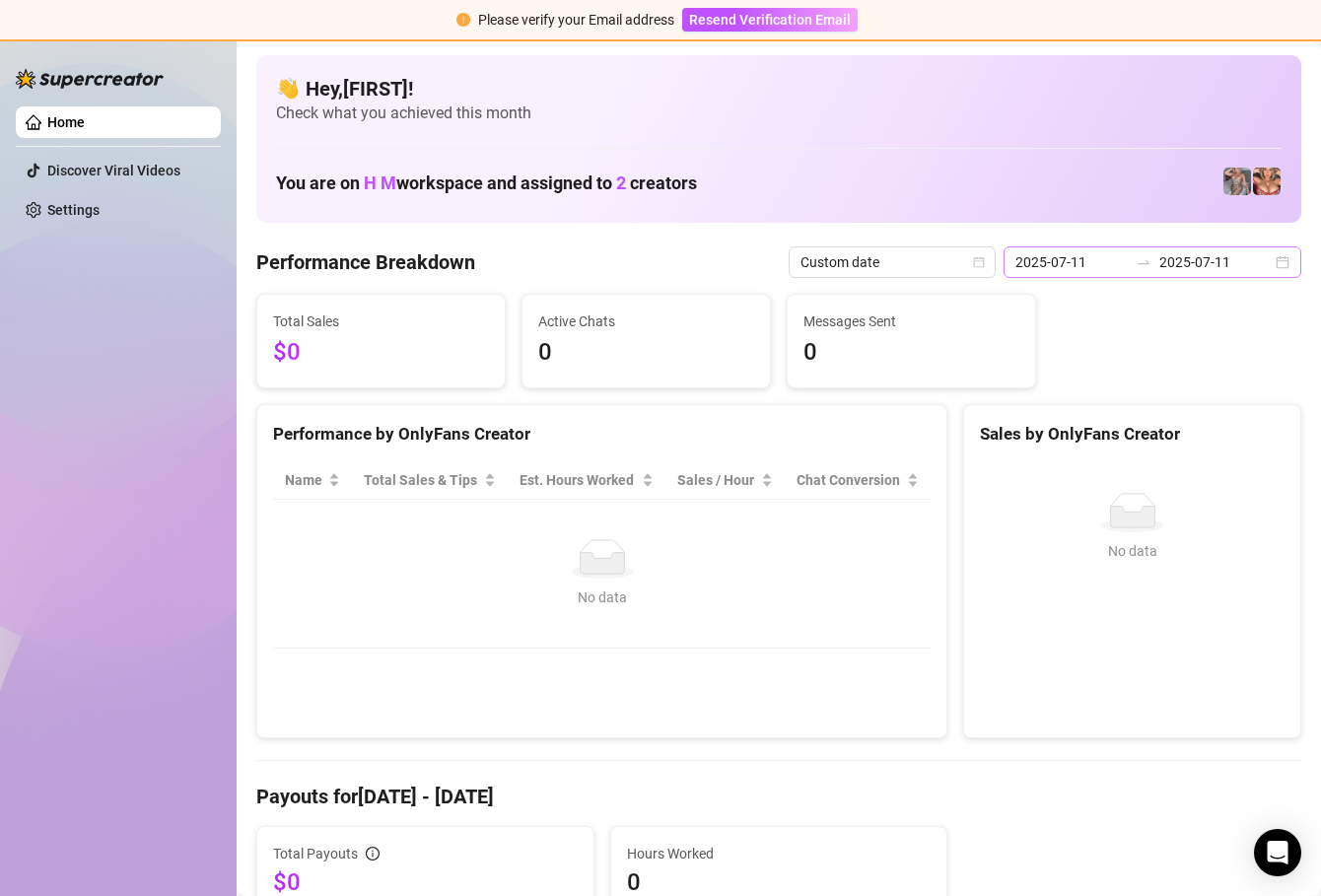 click on "[DATE] [TIME] [DATE] [TIME]" at bounding box center [1152, 262] 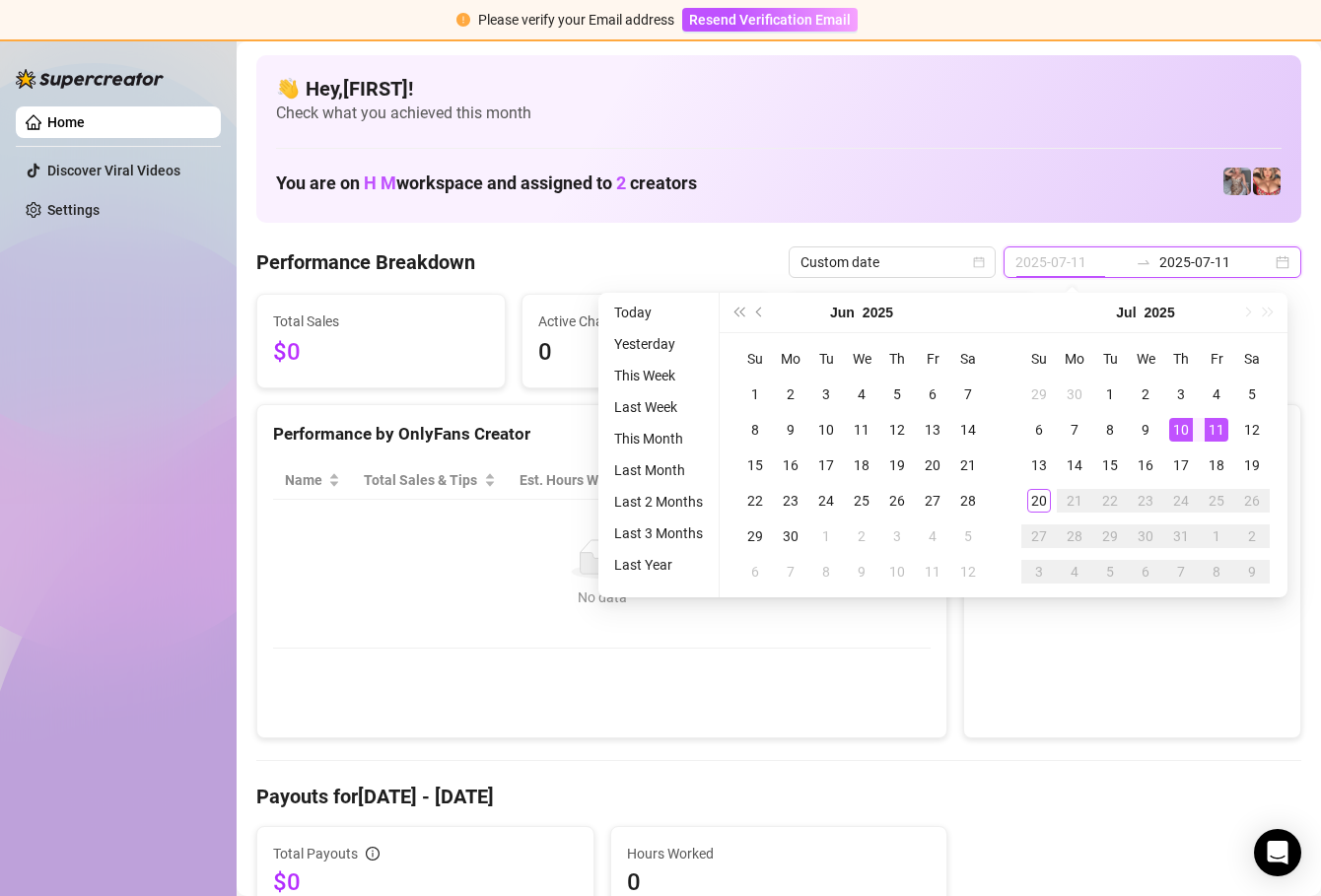 type on "2025-07-10" 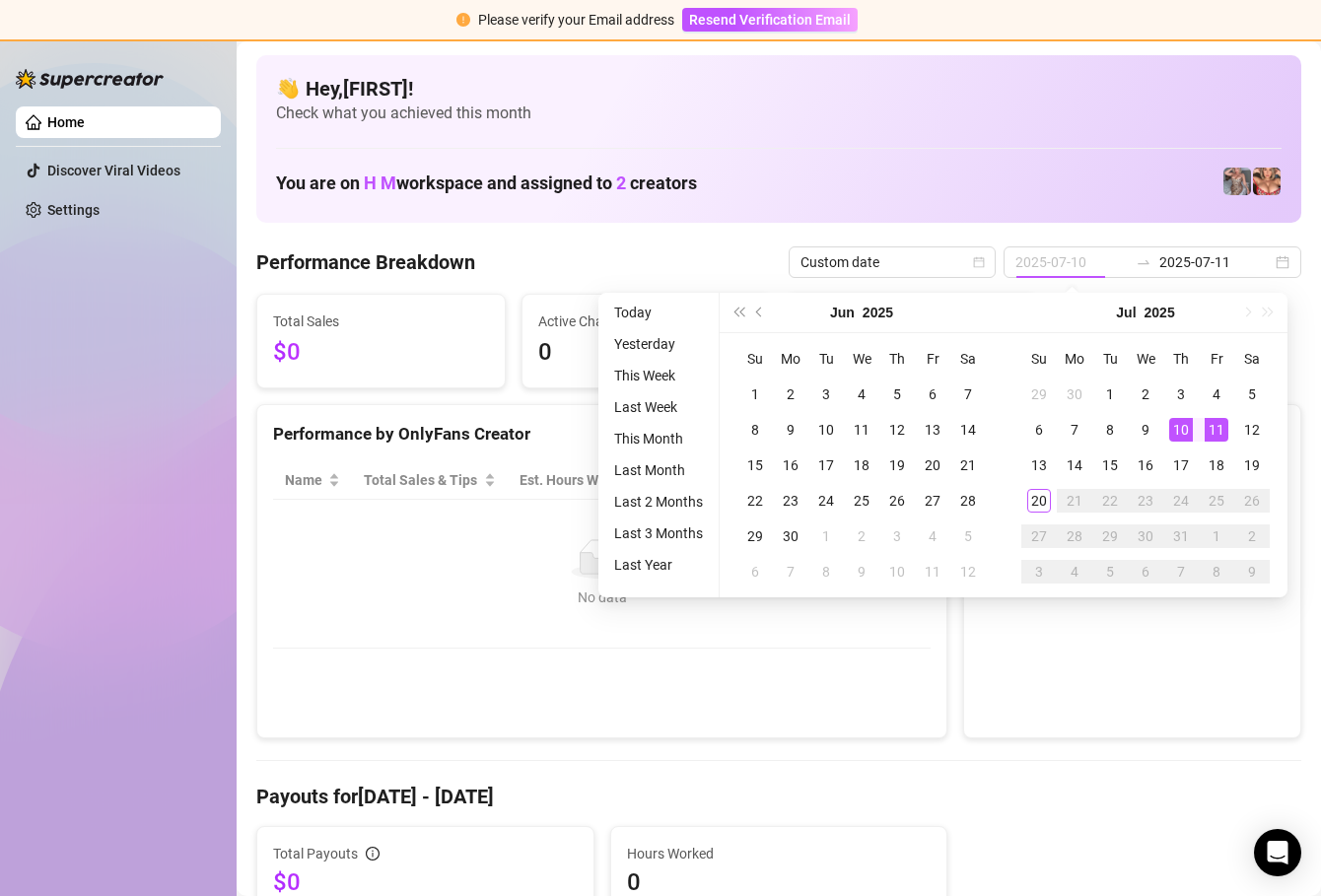 click on "10" at bounding box center (1181, 430) 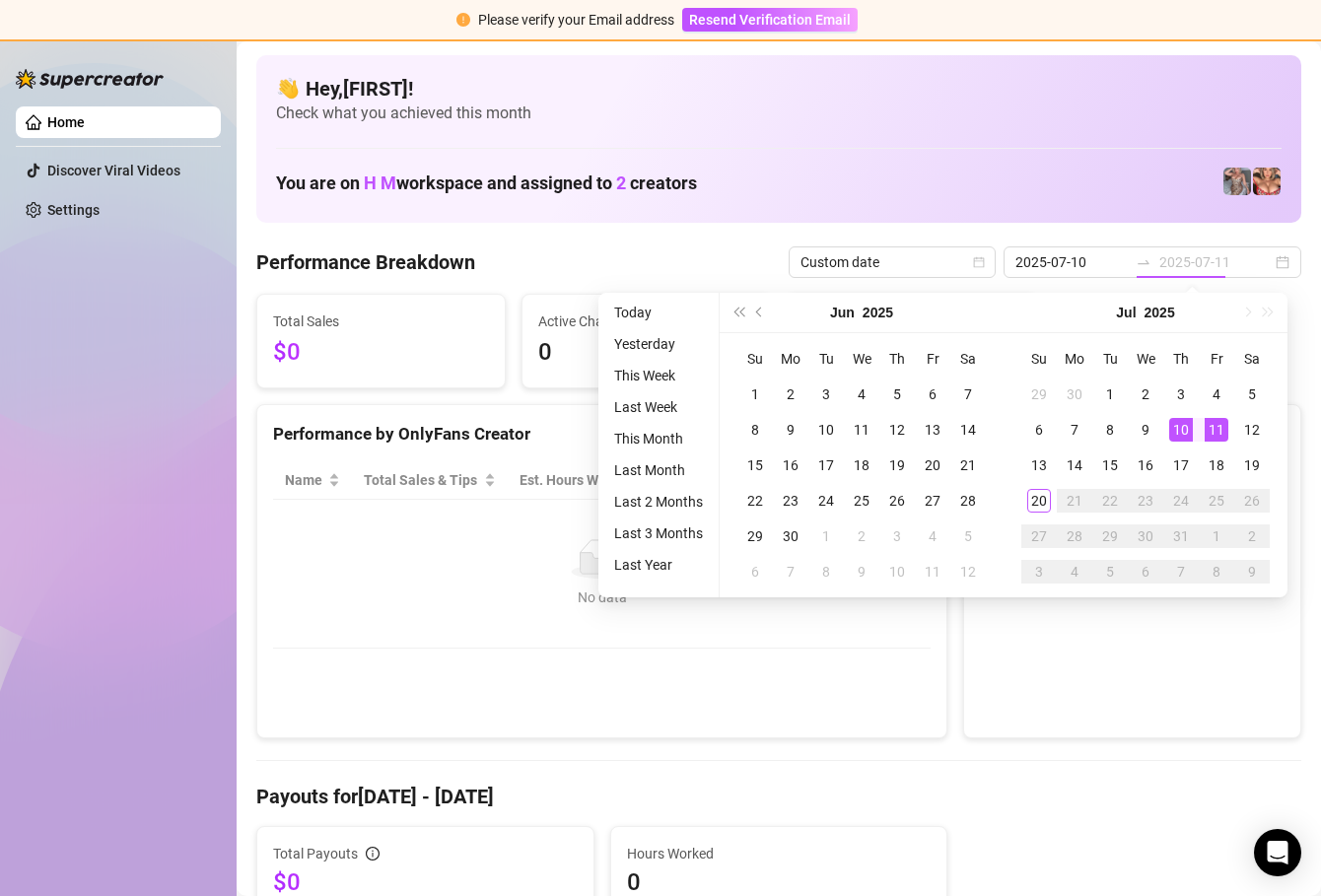 click on "10" at bounding box center (1181, 430) 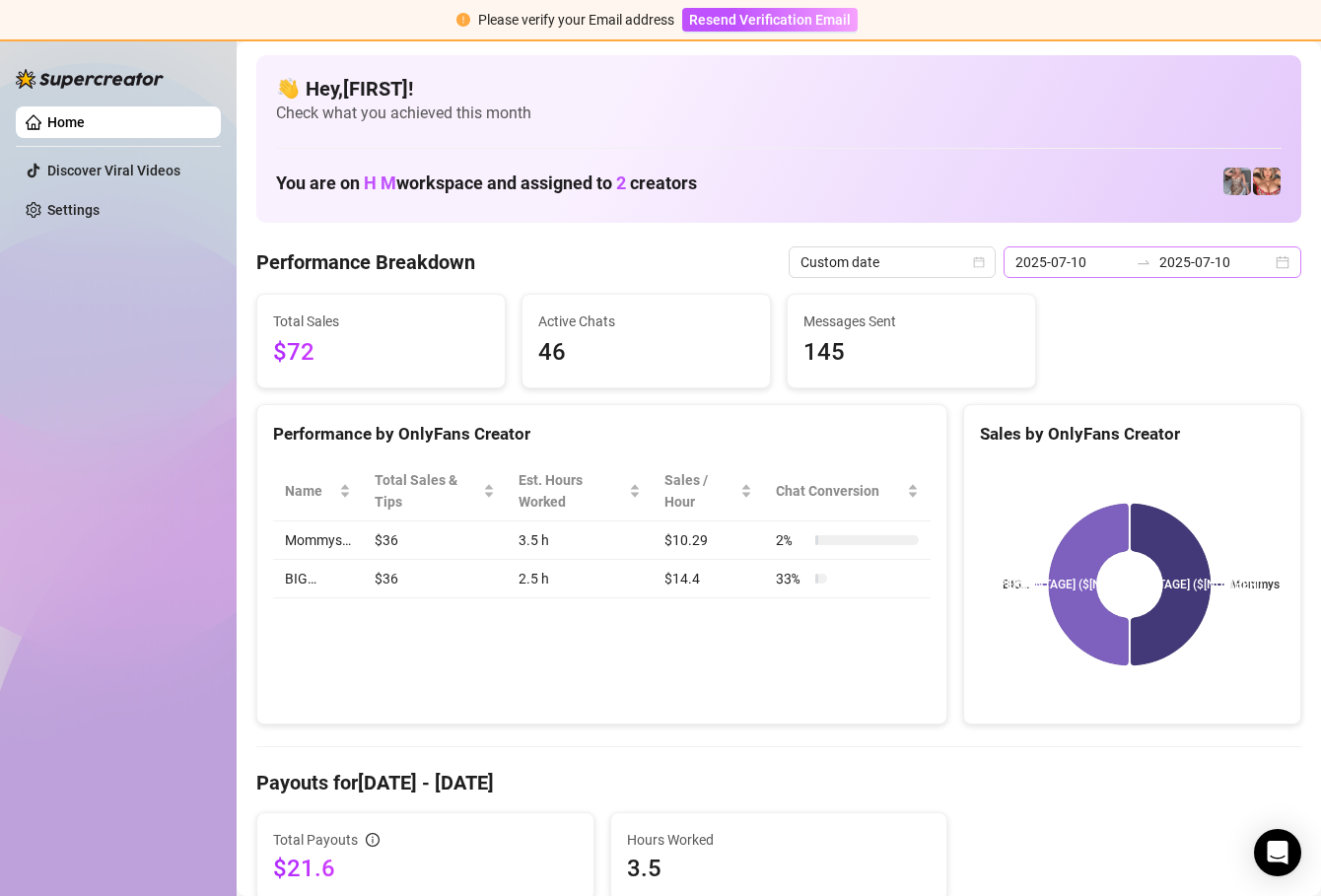 click on "[DATE] [TIME] [DATE] [TIME]" at bounding box center [1152, 262] 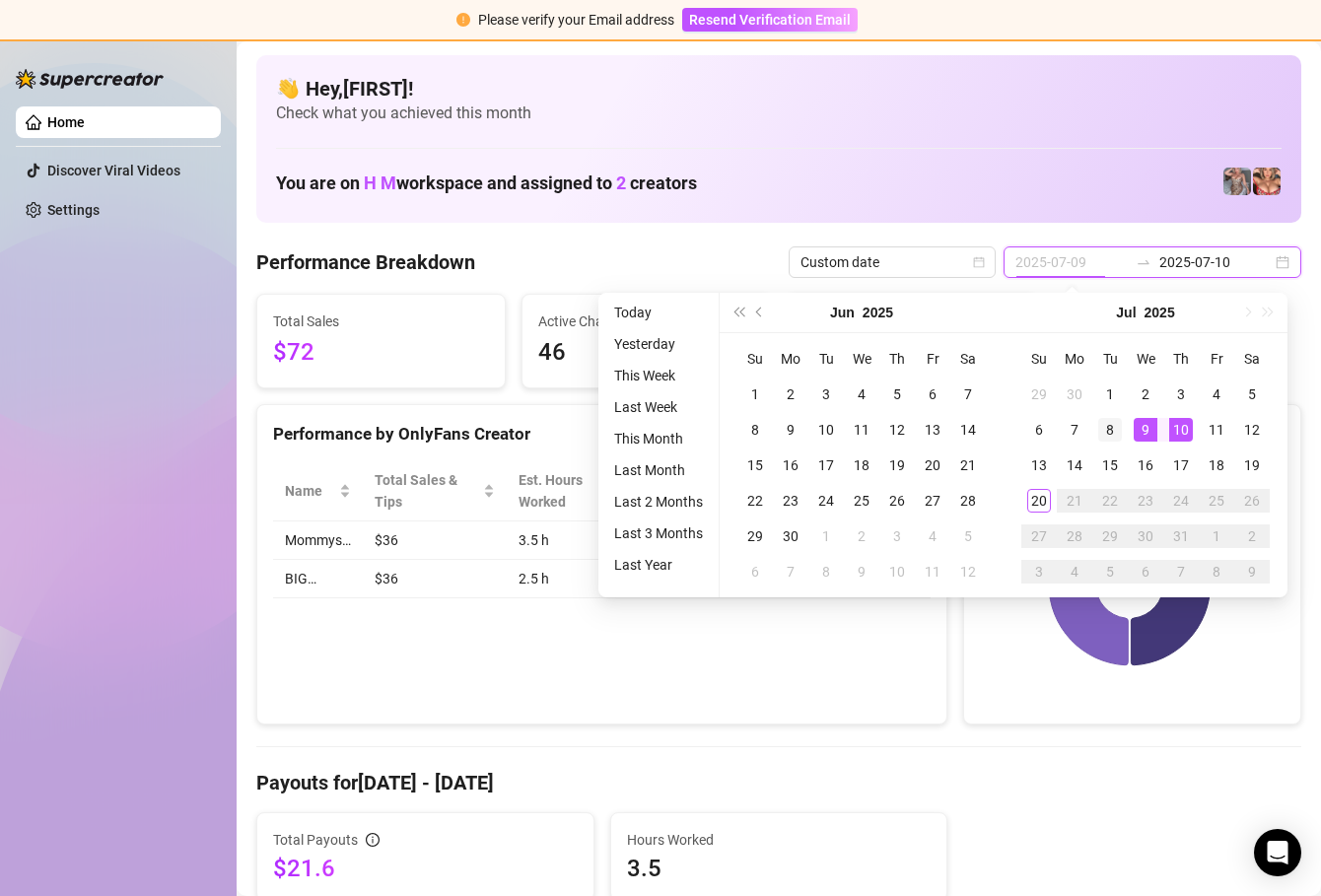 type on "2025-07-08" 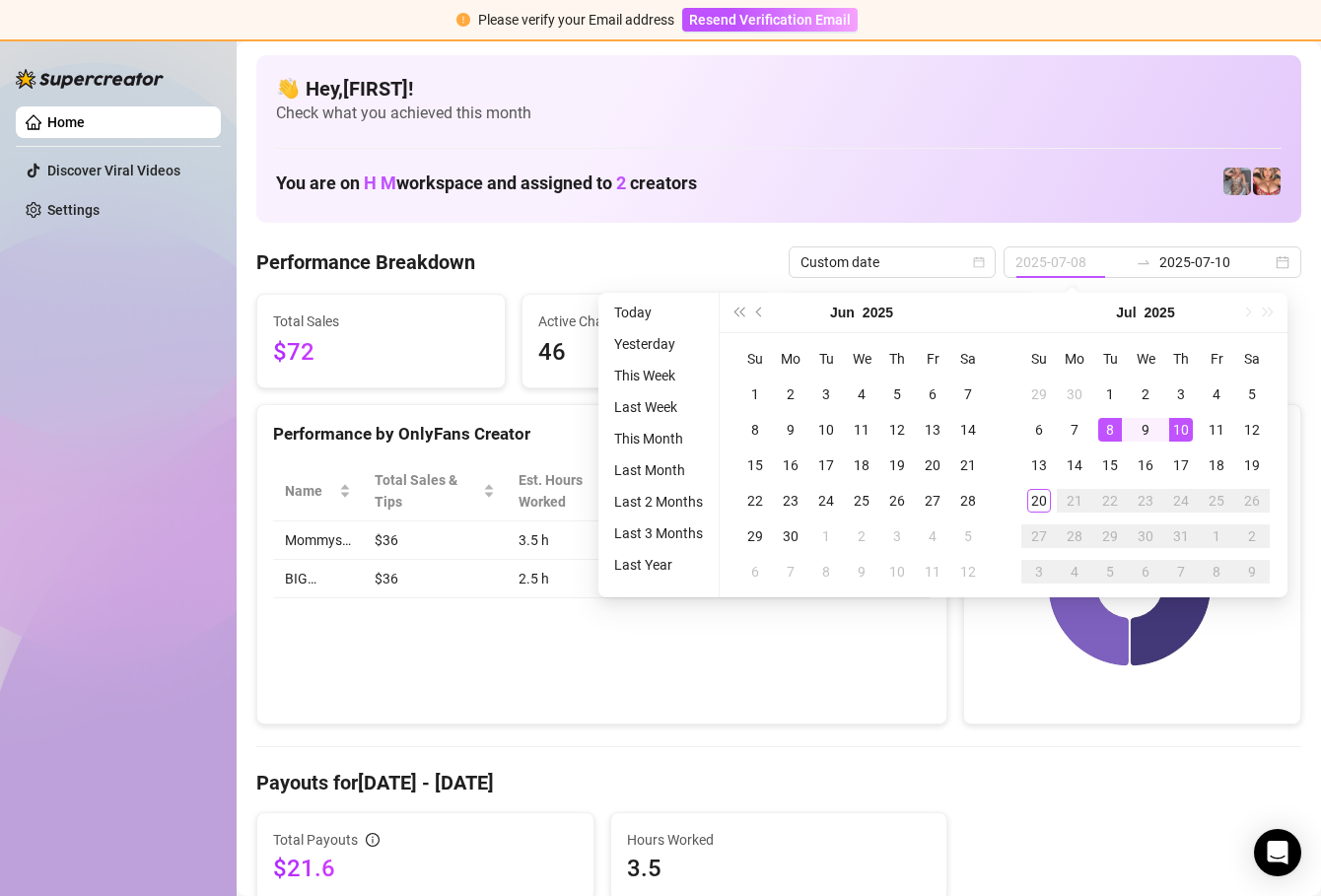 click on "8" at bounding box center (1110, 430) 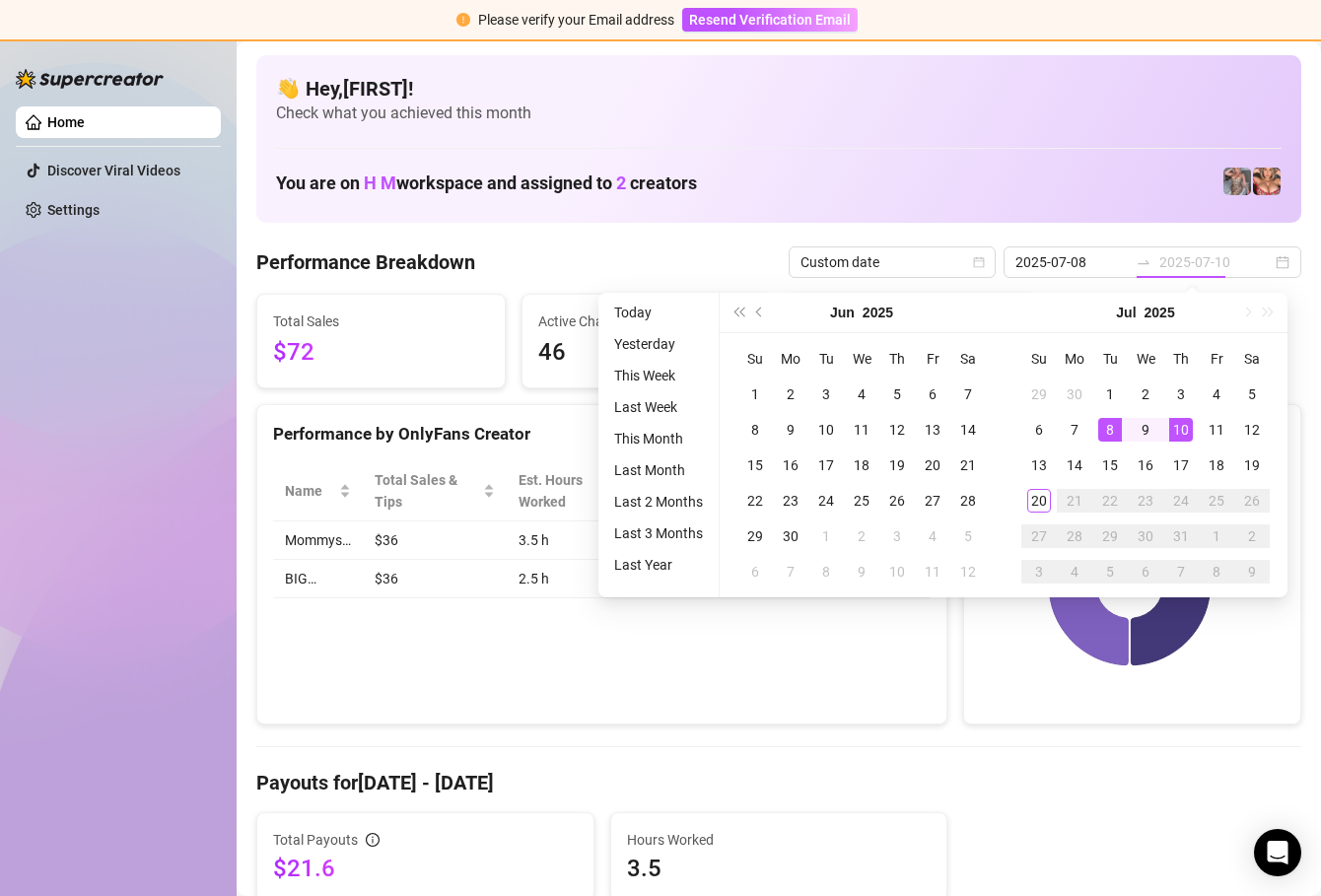 click on "8" at bounding box center (1110, 430) 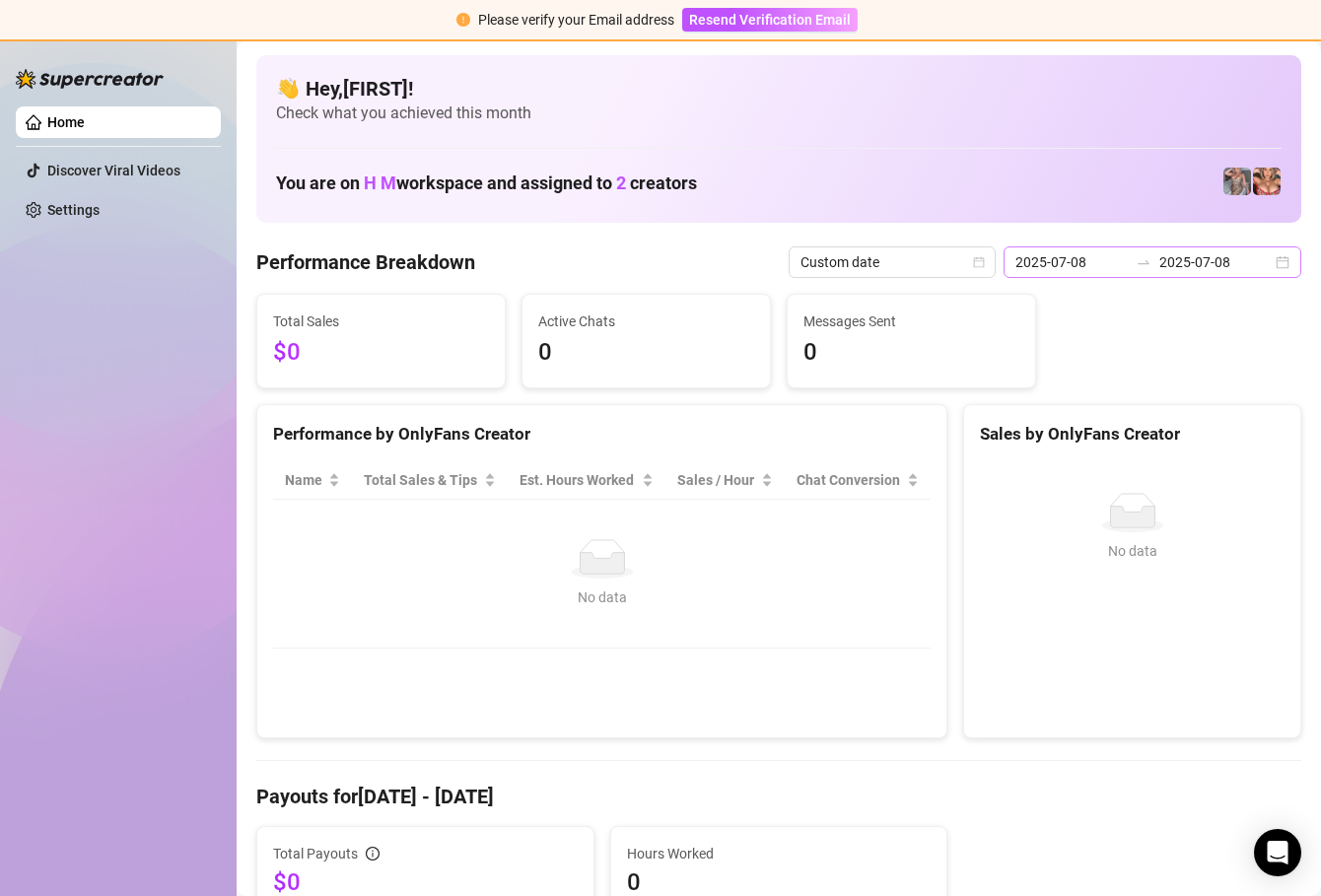 click on "[DATE] [TIME] [DATE] [TIME]" at bounding box center (1152, 262) 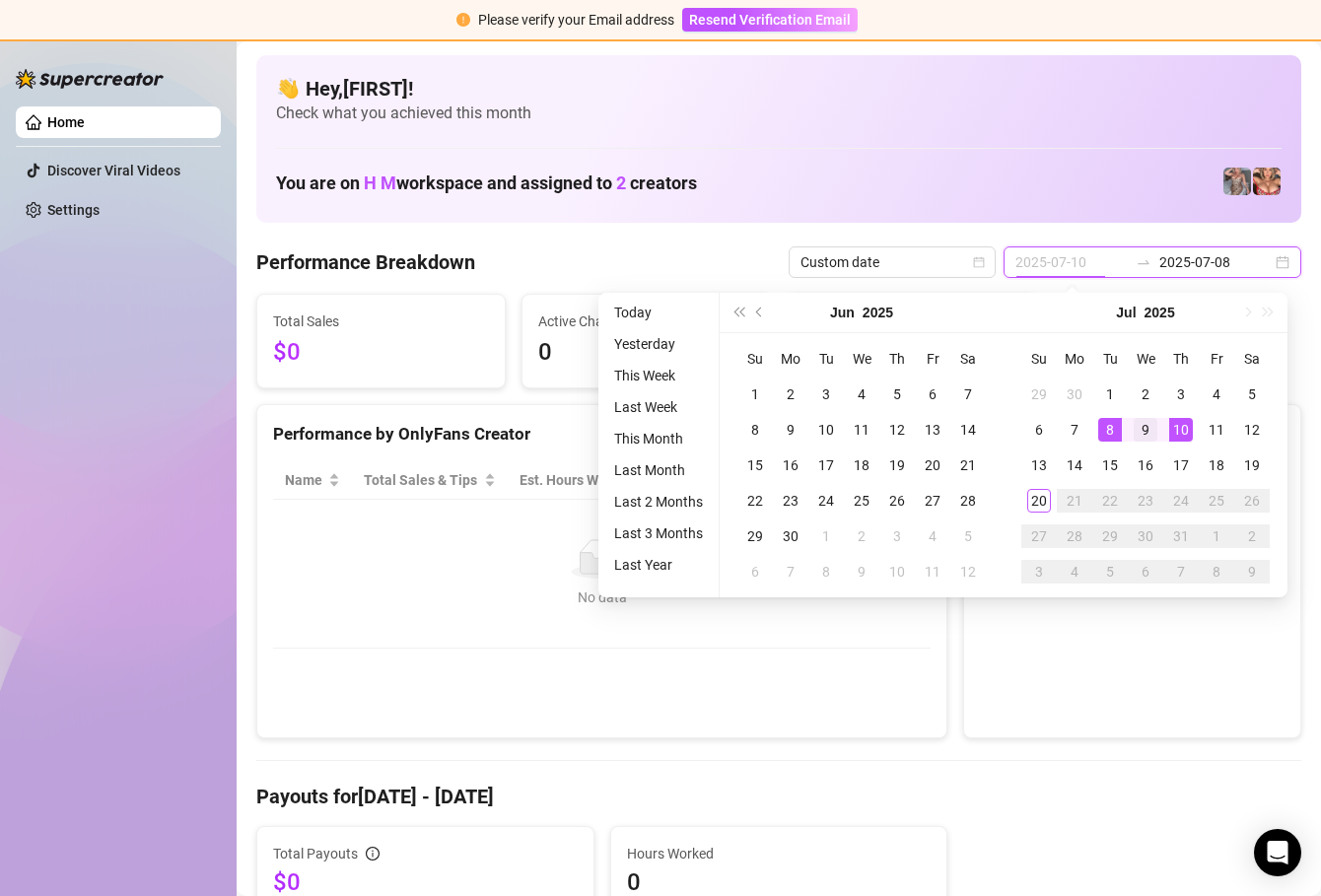 type on "2025-07-09" 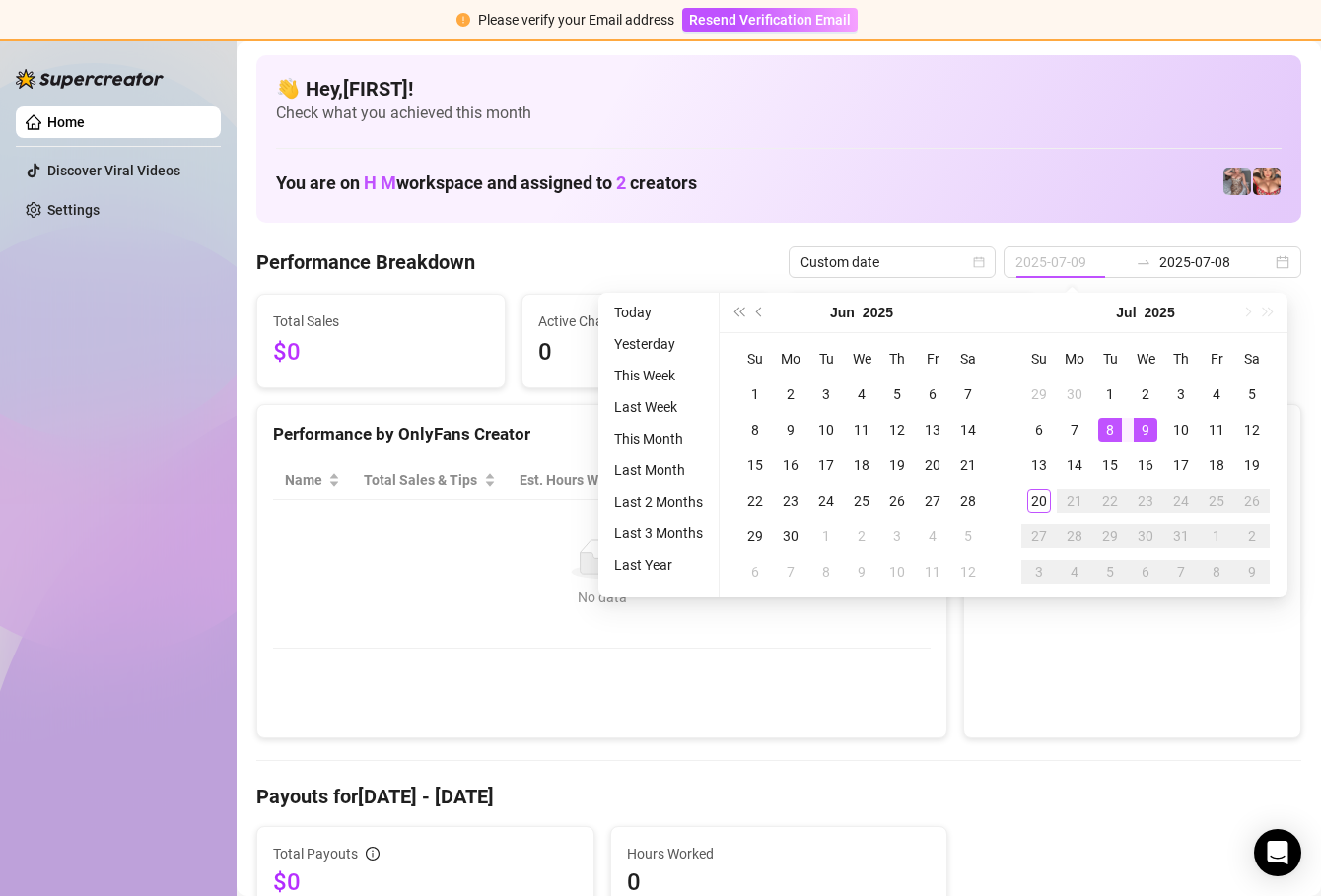click on "9" at bounding box center (1146, 430) 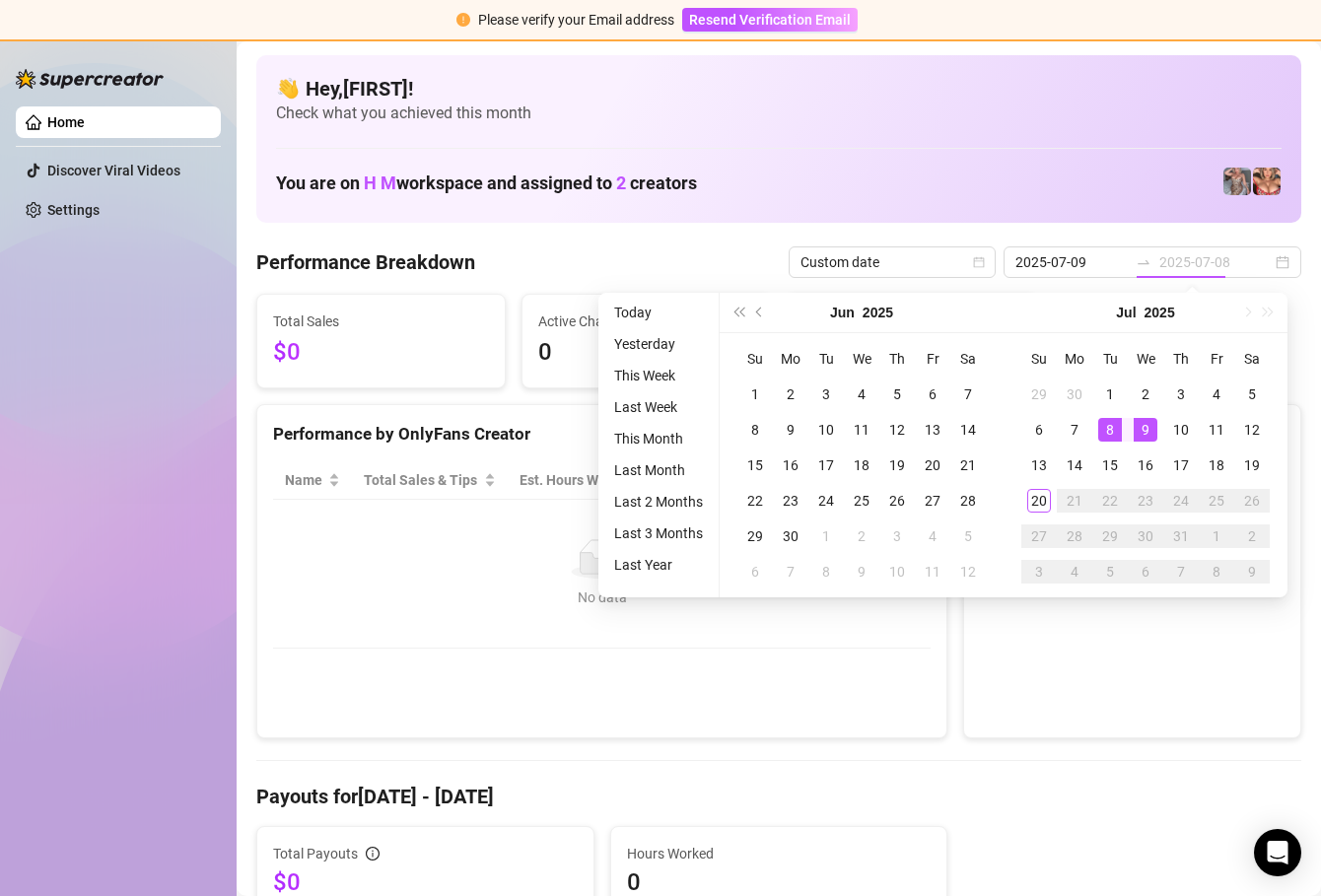 click on "9" at bounding box center [1146, 430] 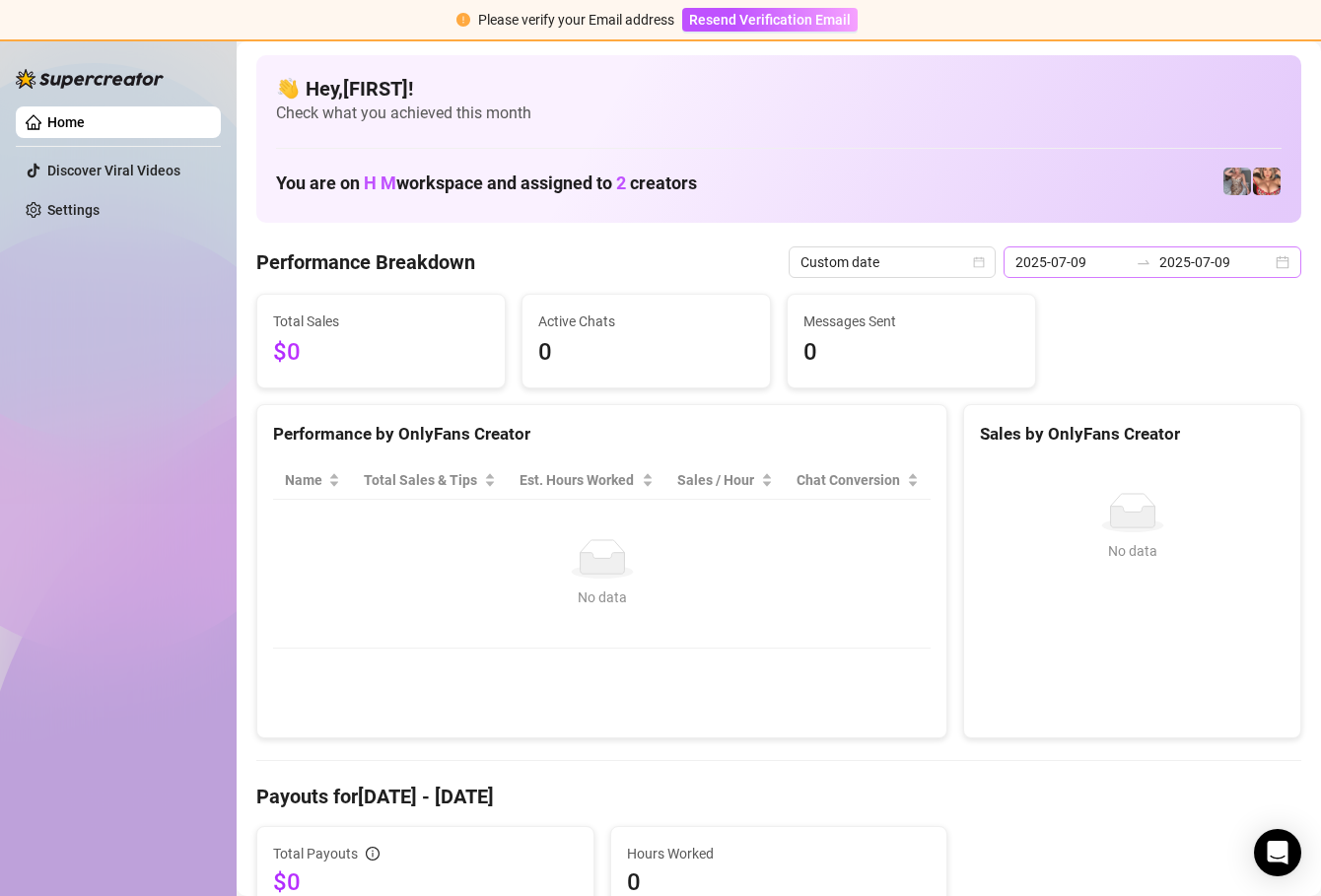 click on "[DATE] [TIME] [DATE] [TIME]" at bounding box center [1152, 262] 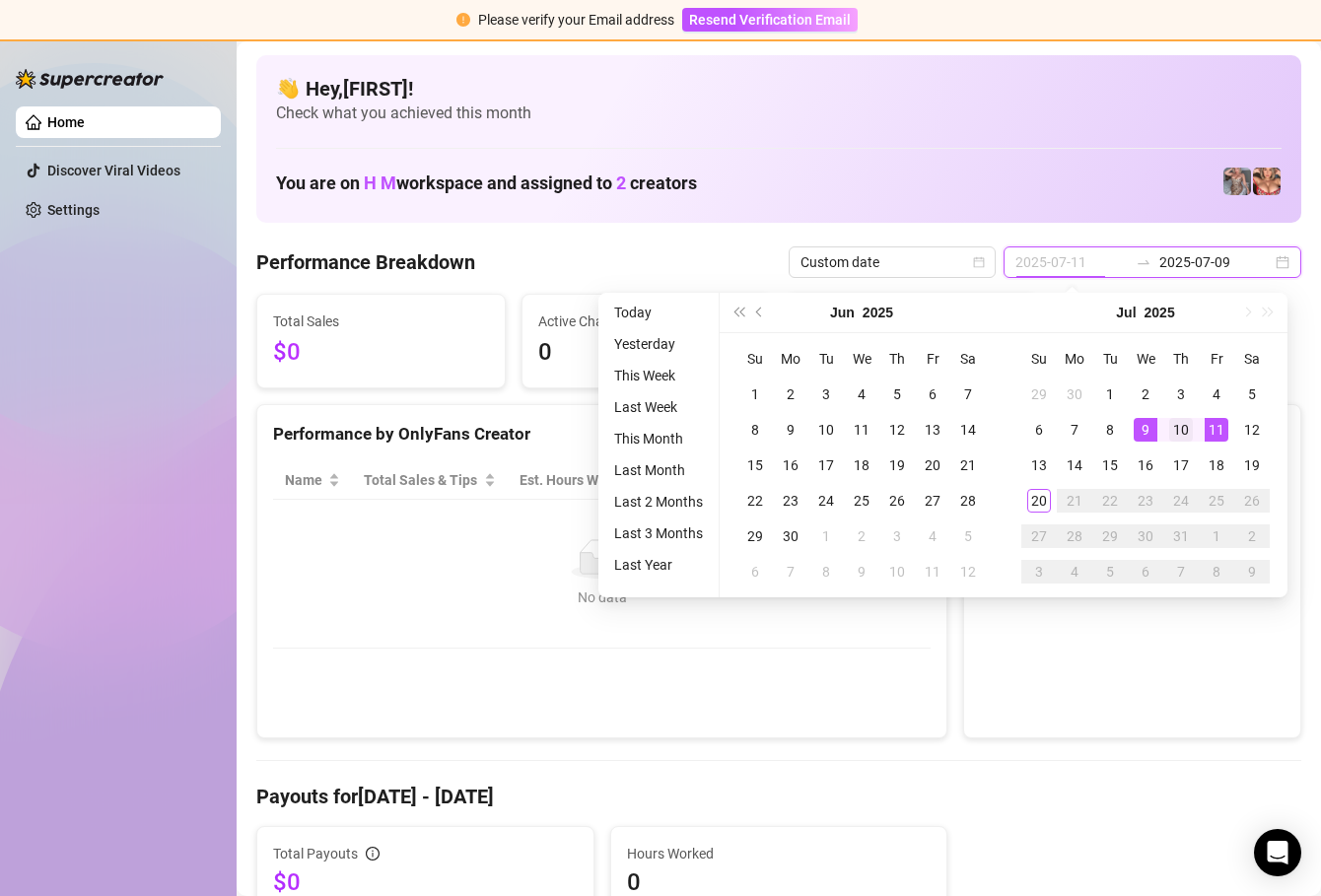 type on "2025-07-10" 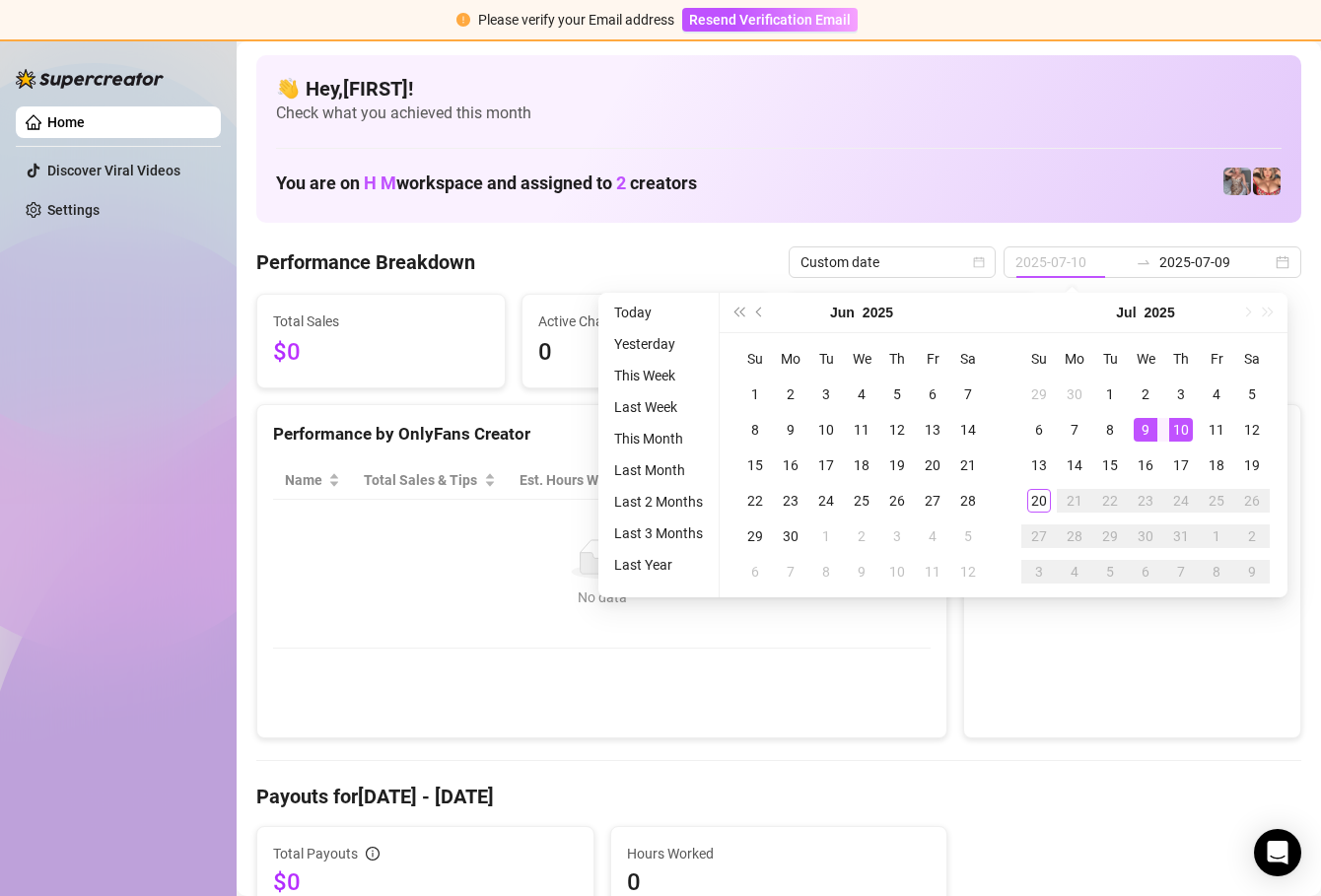click on "10" at bounding box center (1181, 430) 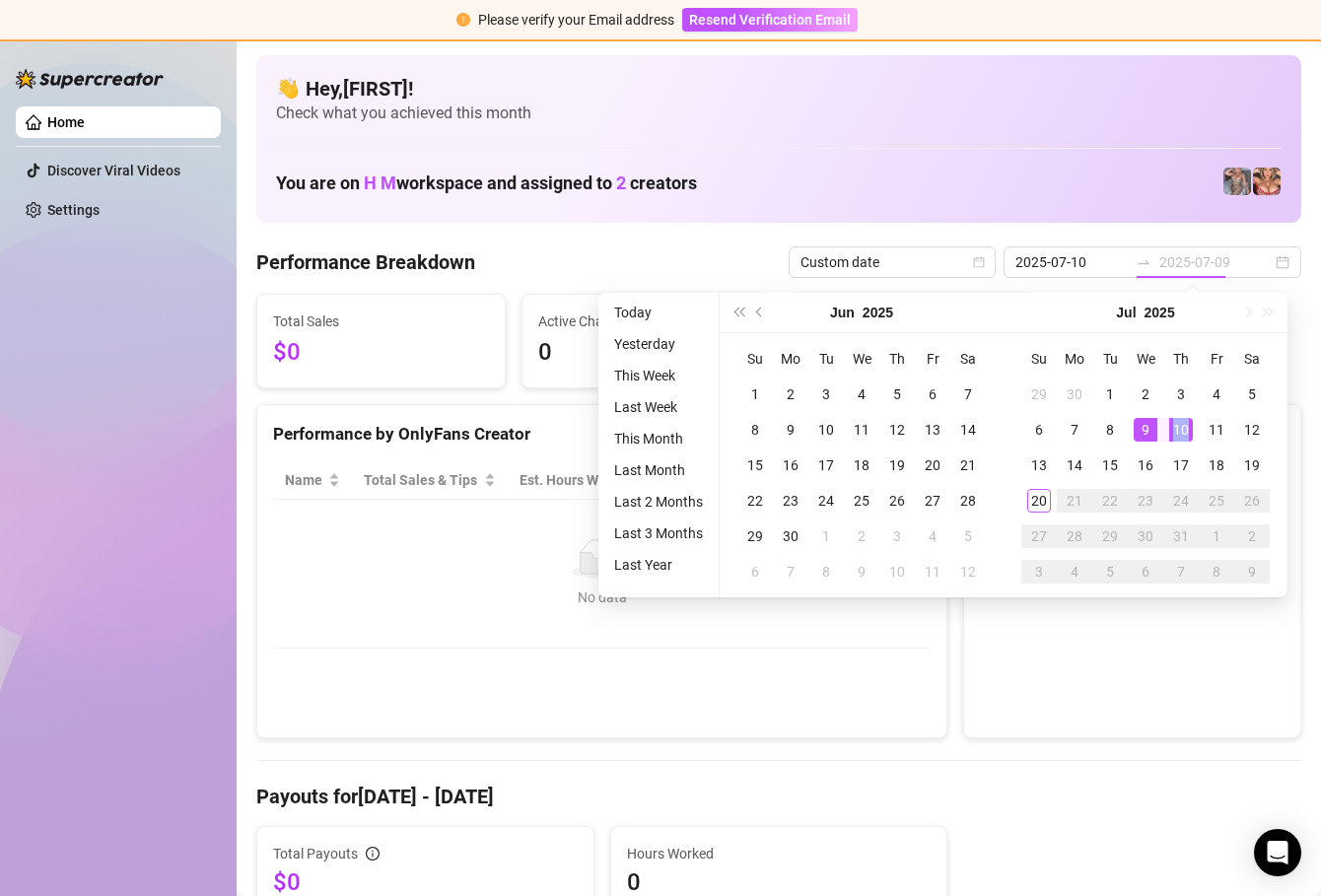 click on "10" at bounding box center (1181, 430) 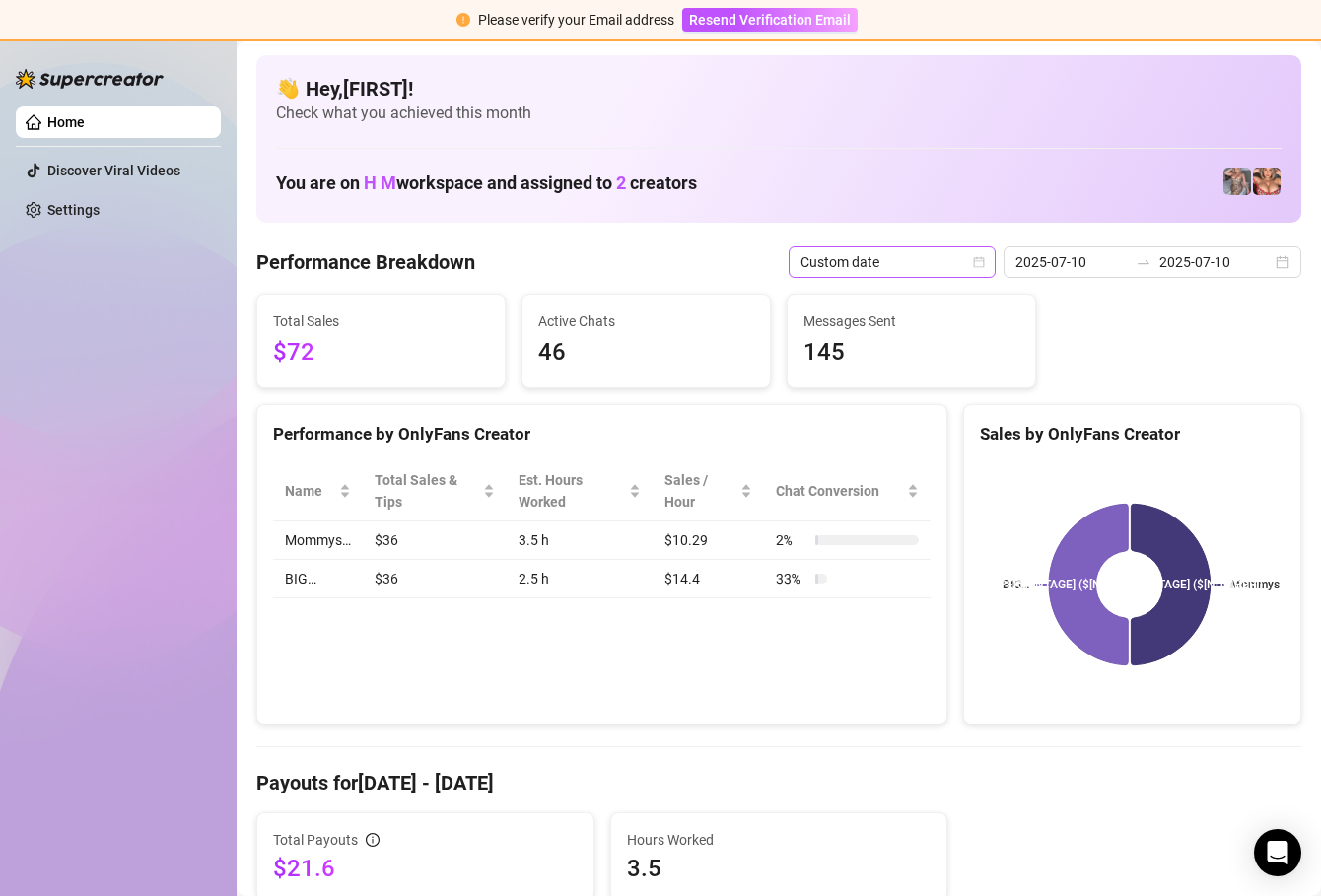 click on "Custom date" at bounding box center (892, 262) 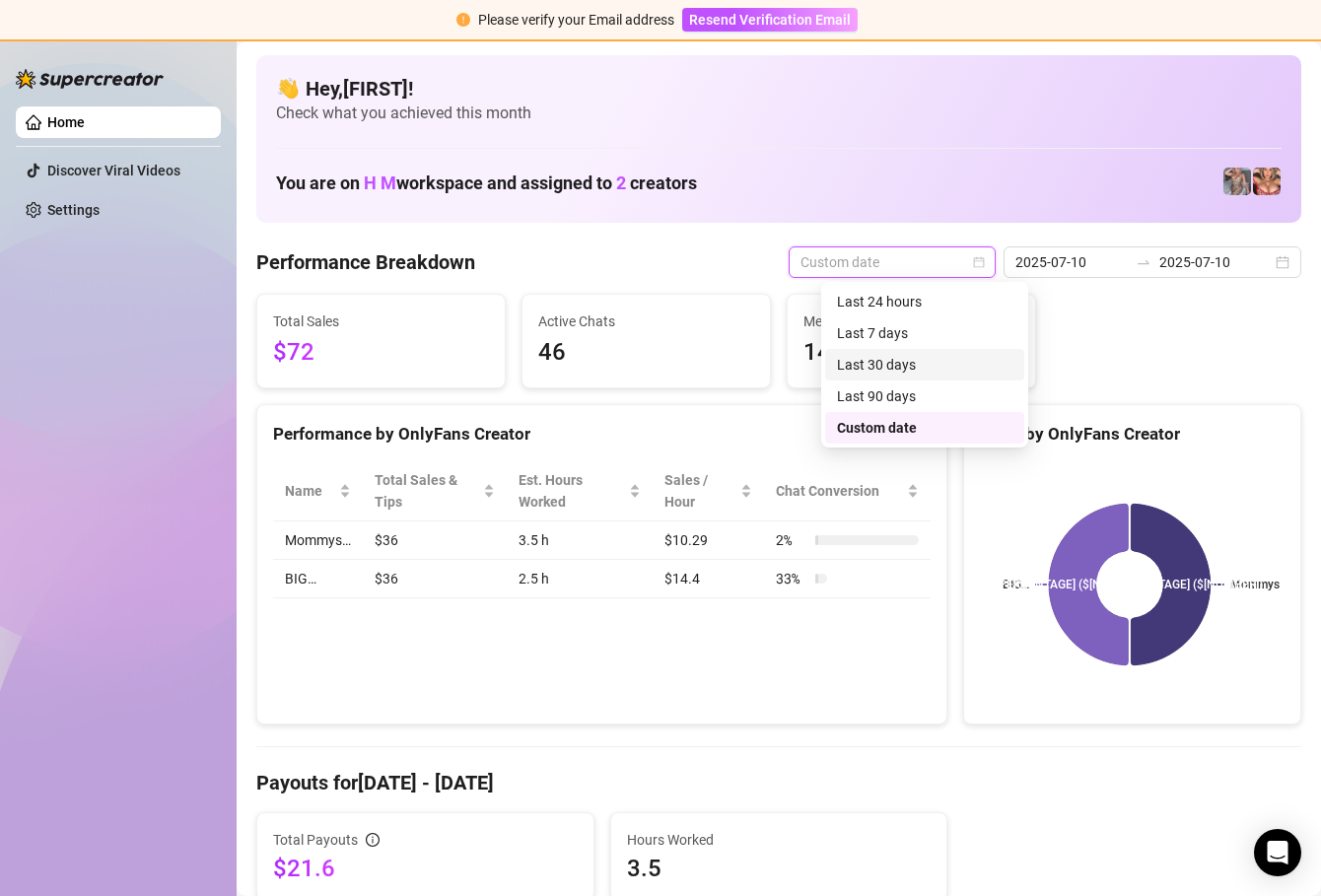 click on "Last 30 days" at bounding box center (925, 365) 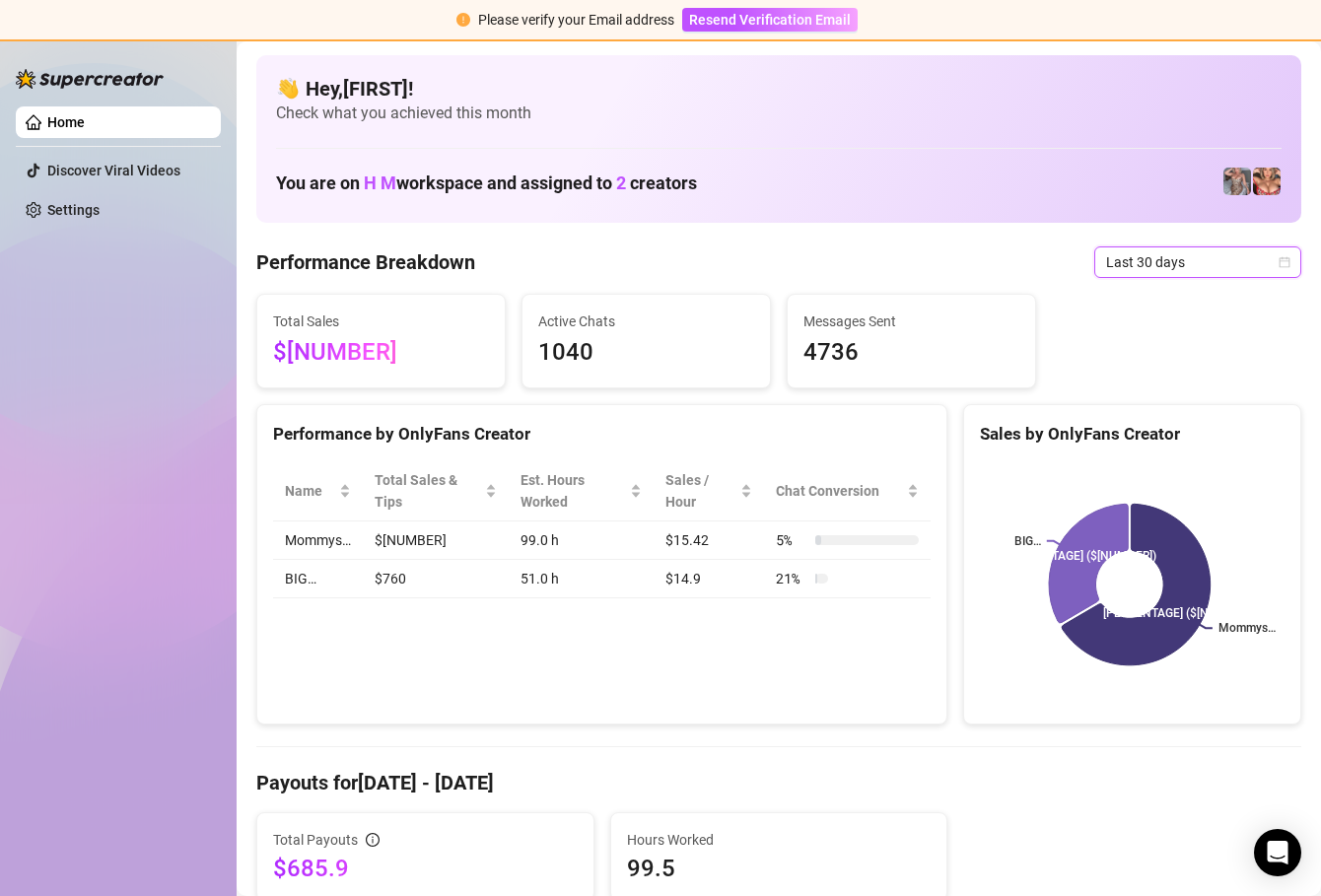 click 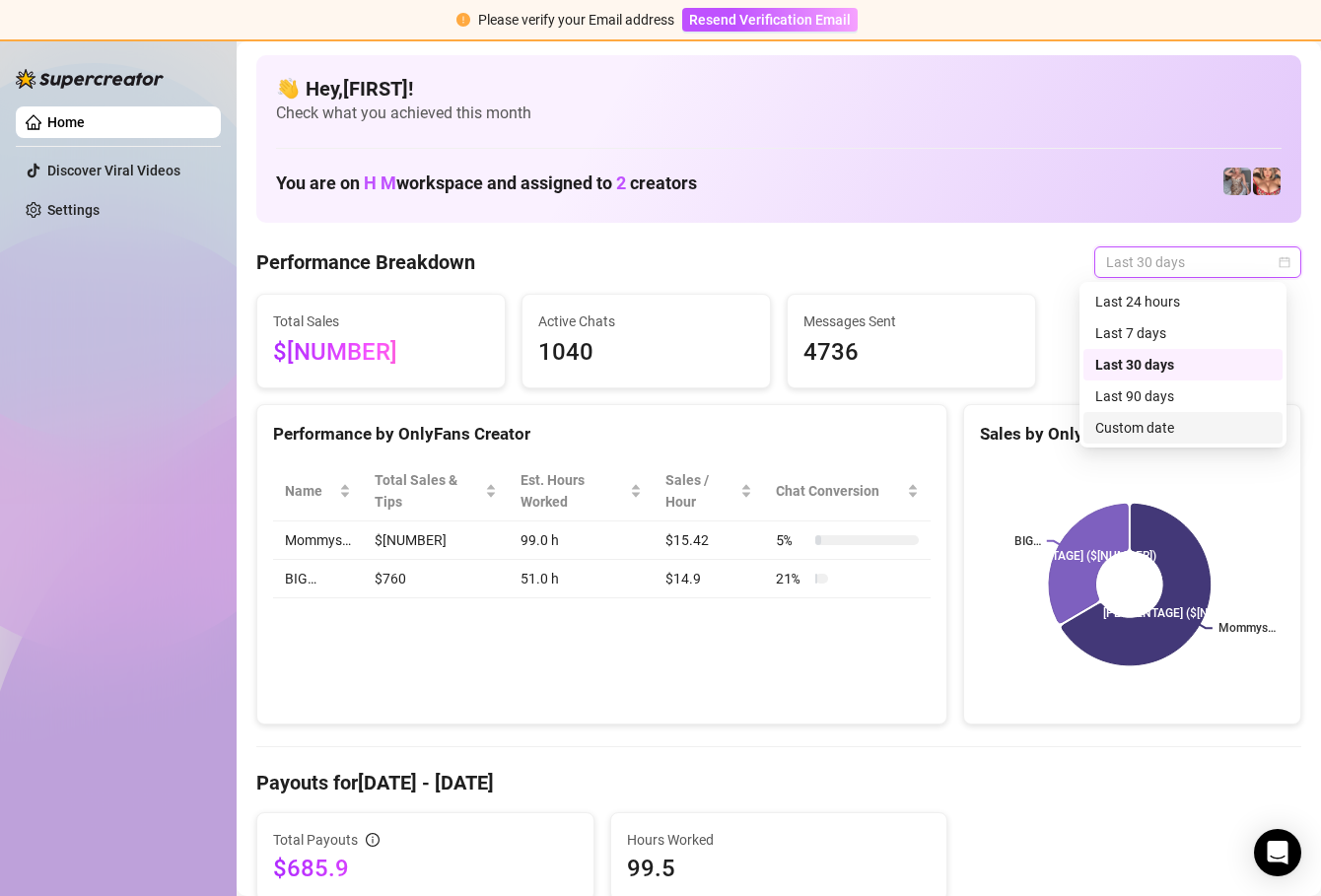 click on "Custom date" at bounding box center [1183, 428] 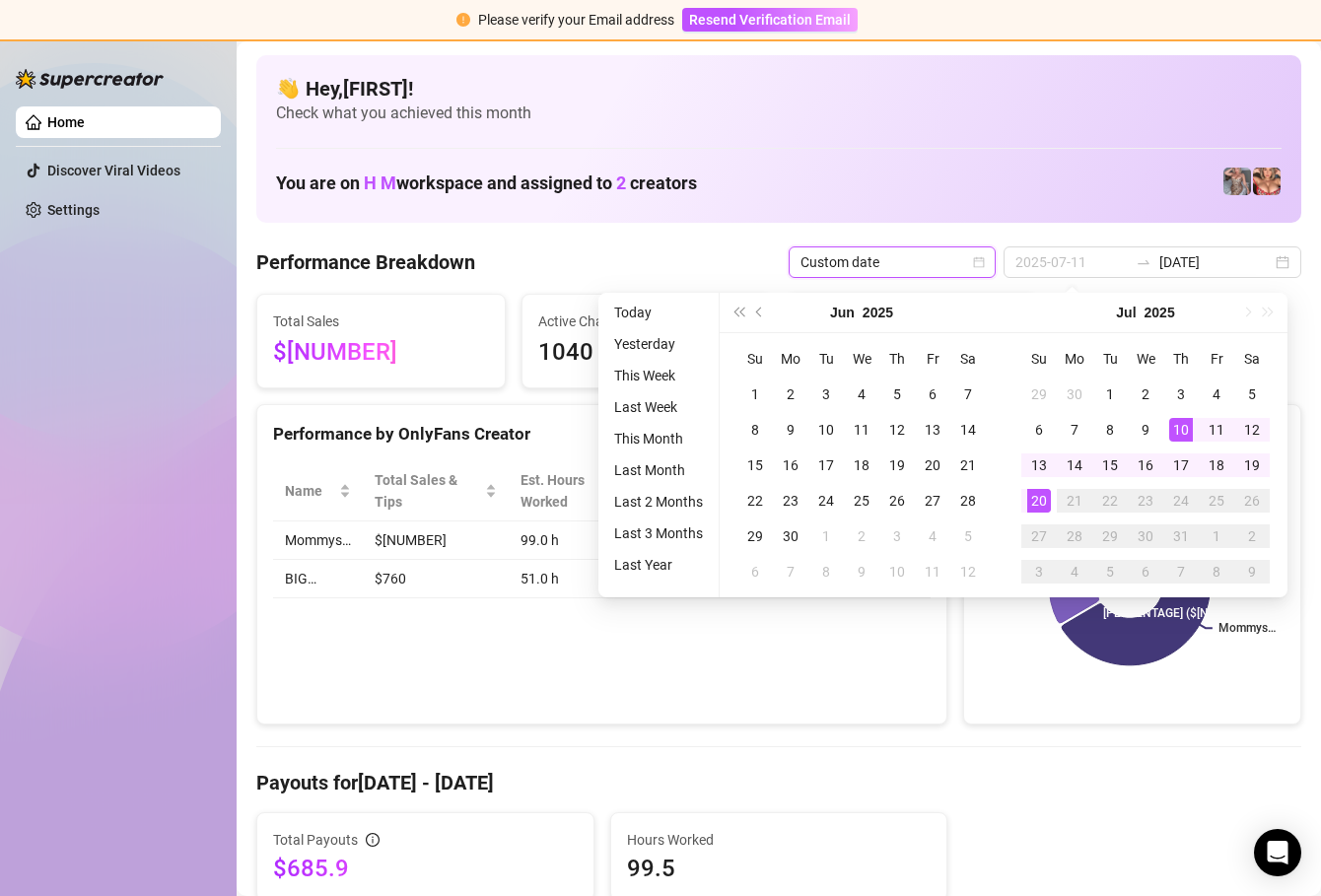 type on "2025-07-10" 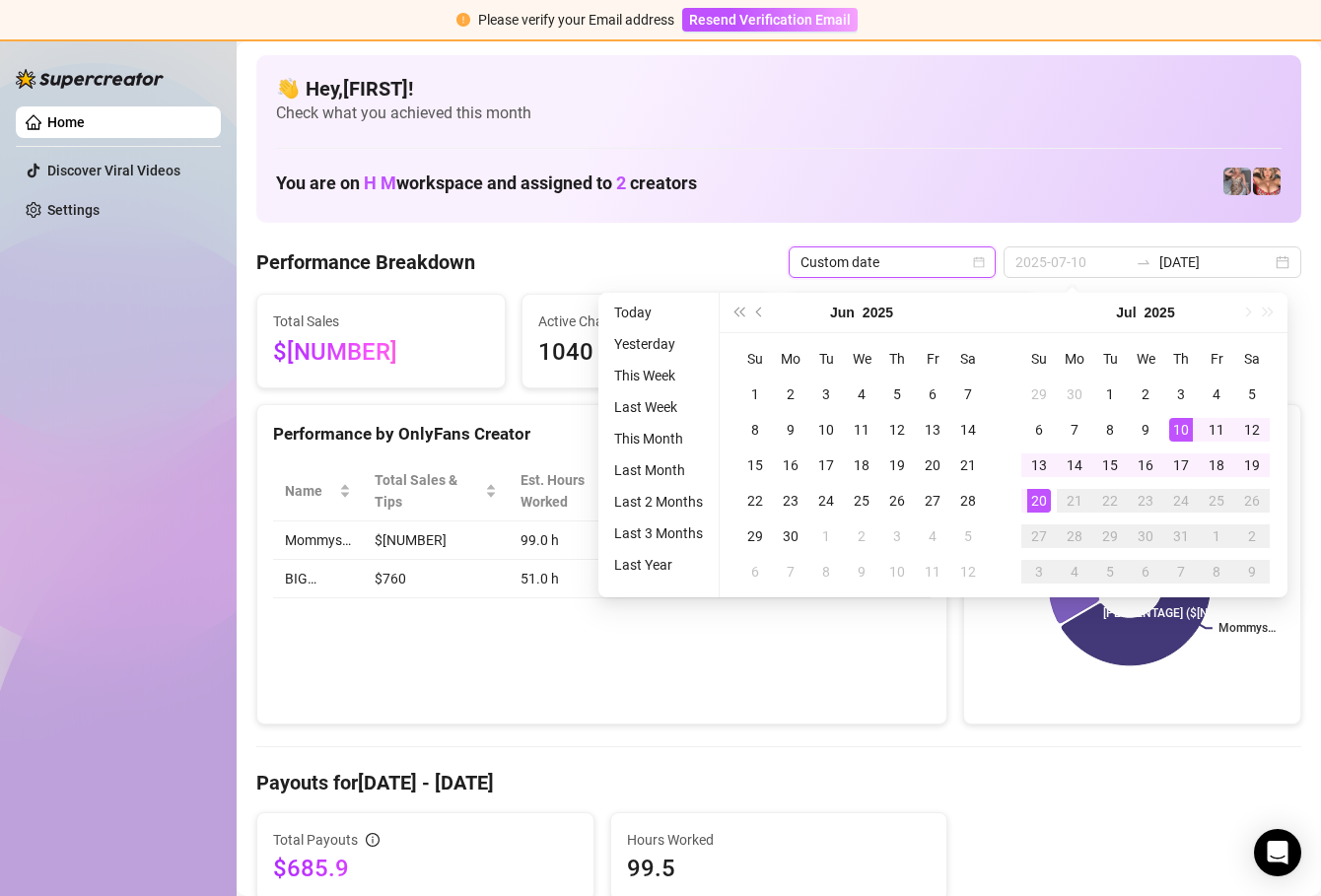 click on "10" at bounding box center (1181, 430) 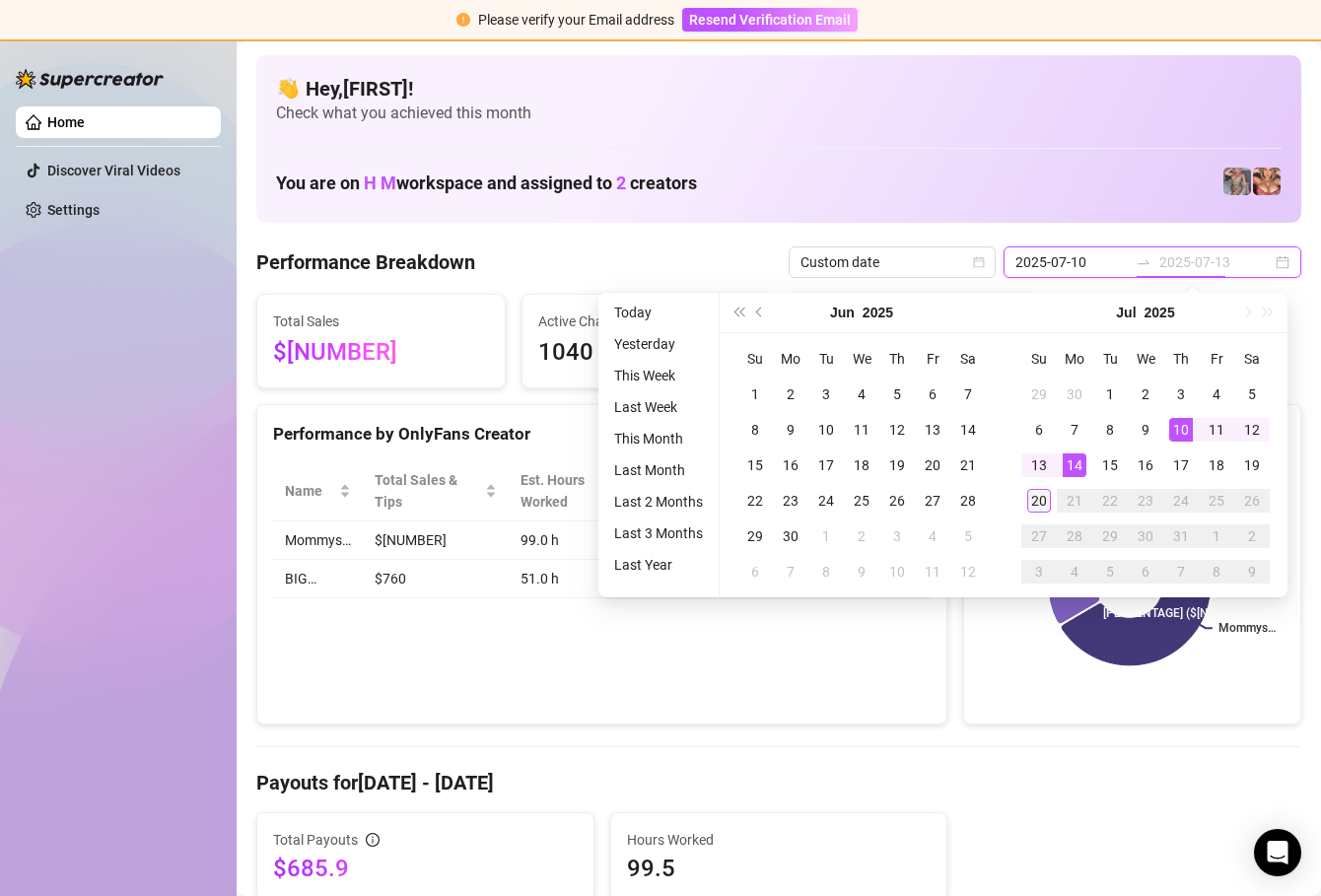 type on "[DATE]" 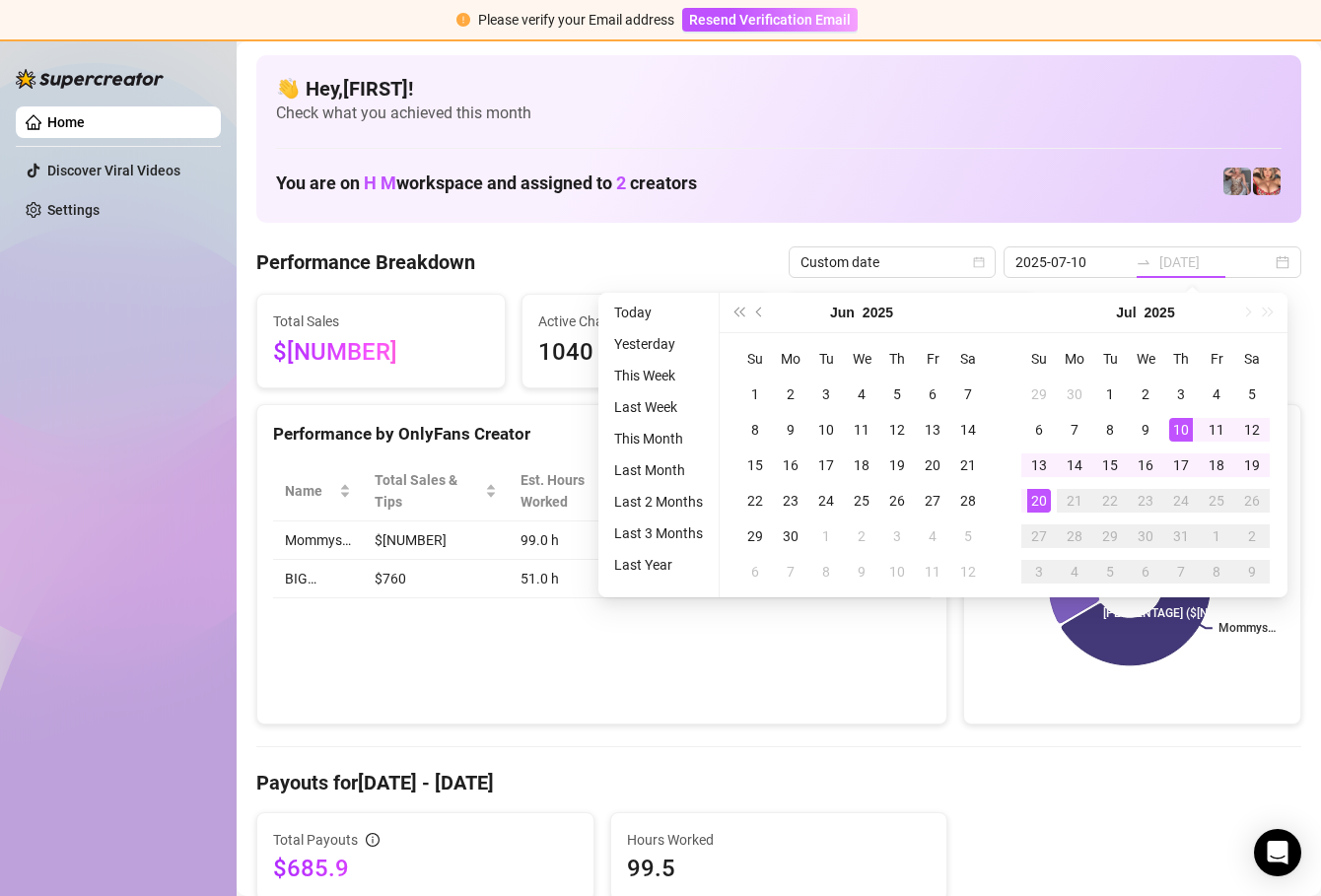 click on "20" at bounding box center (1039, 501) 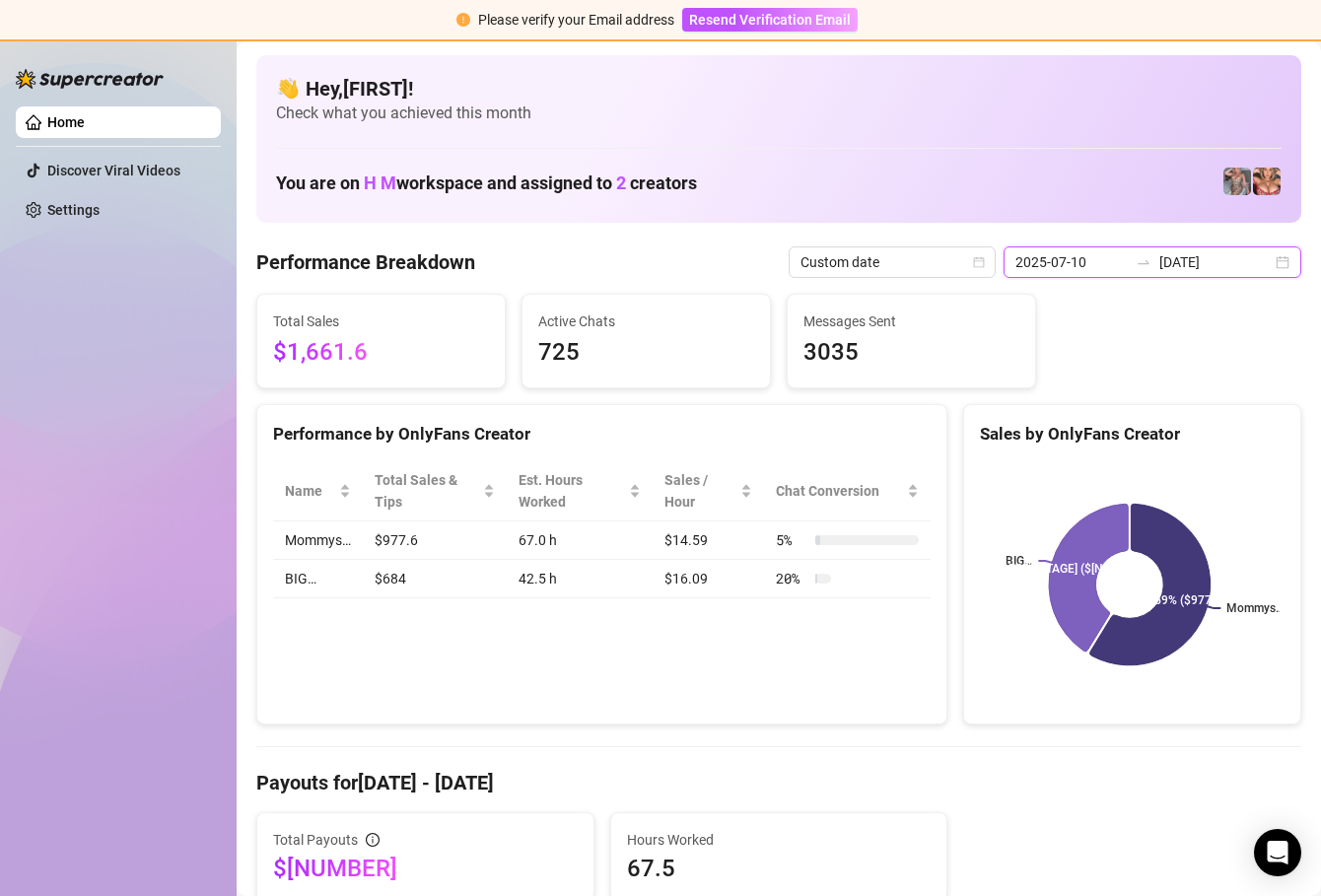 click on "2025-07-10" at bounding box center [1072, 262] 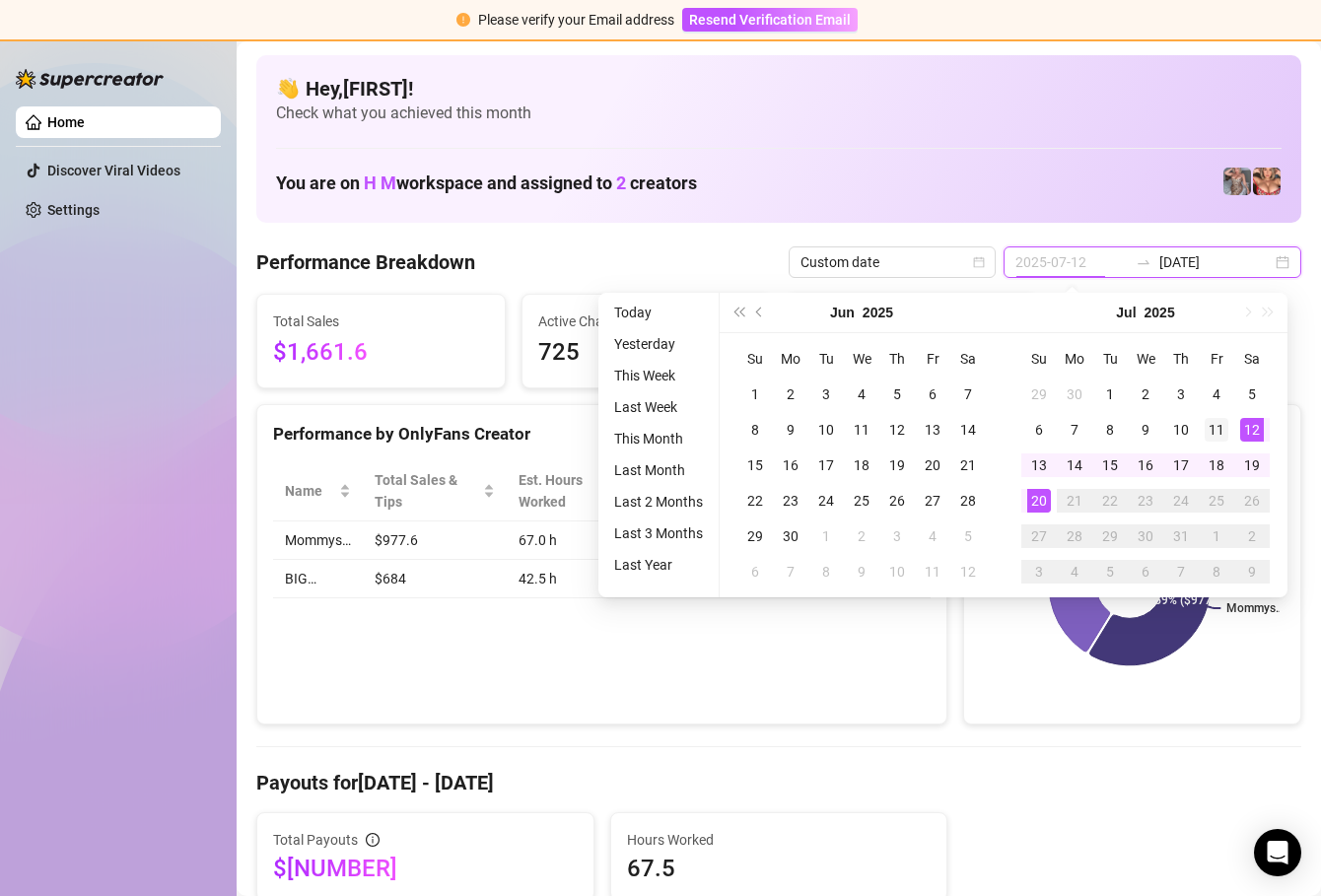 type on "2025-07-11" 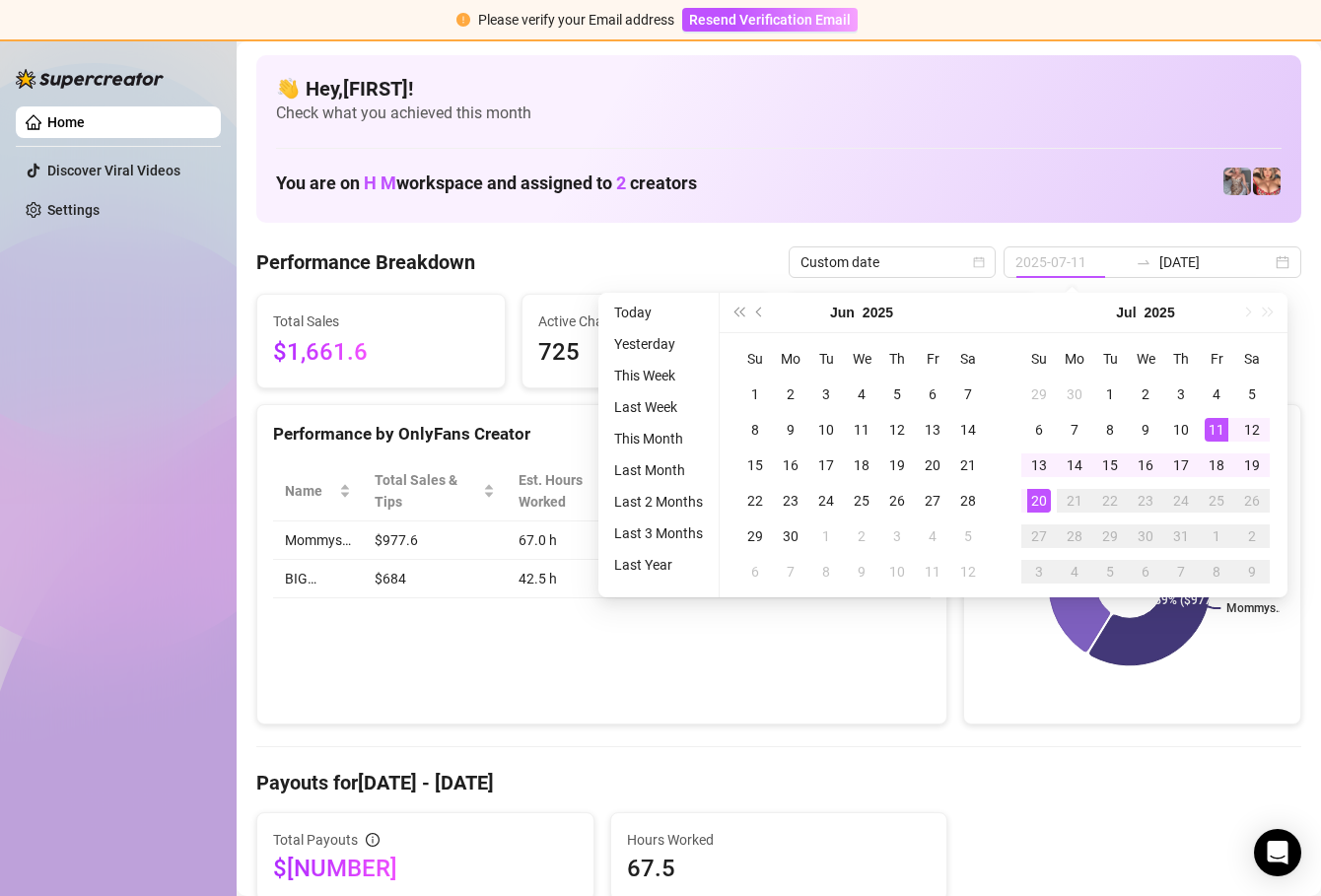 click on "11" at bounding box center [1217, 430] 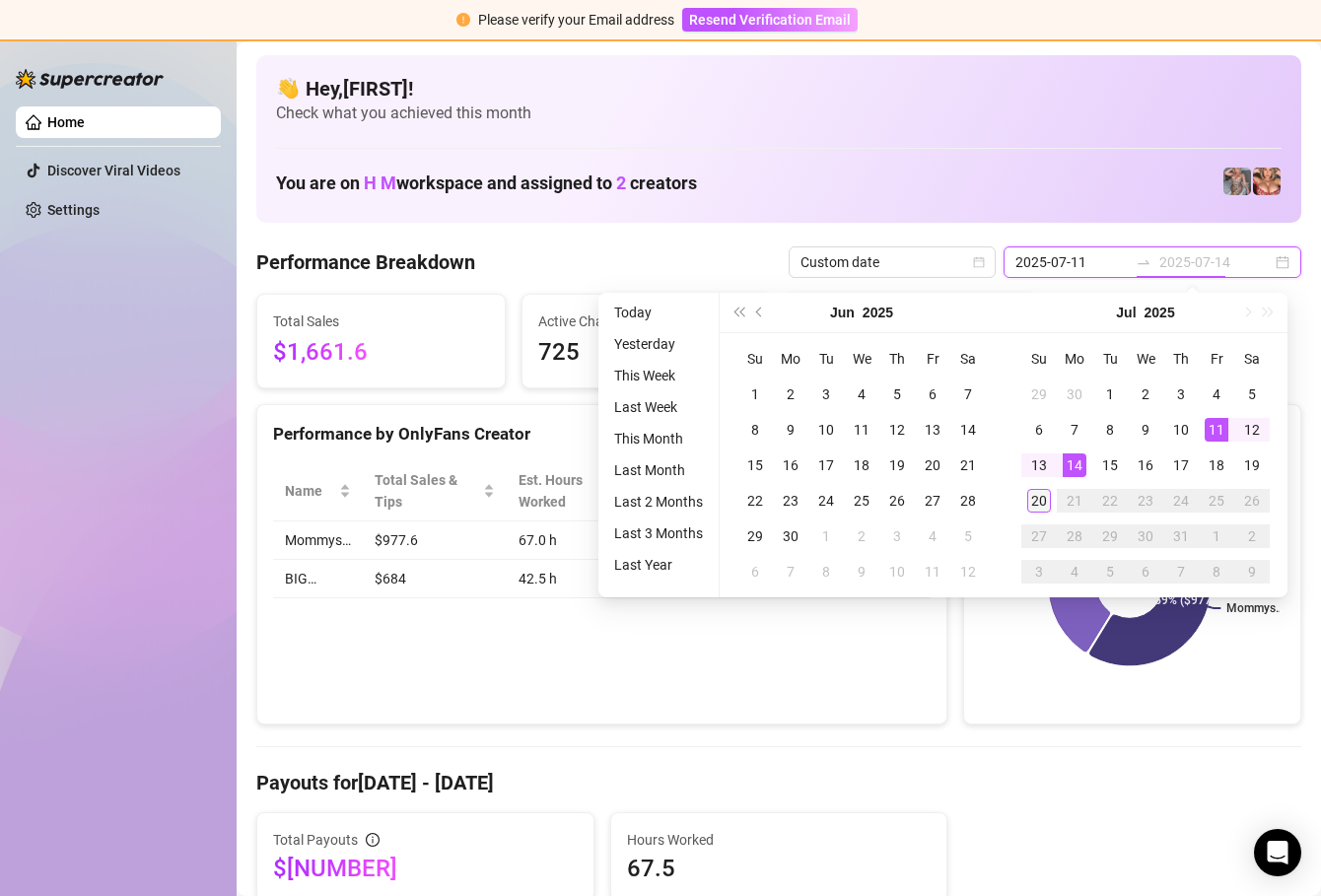 type on "[DATE]" 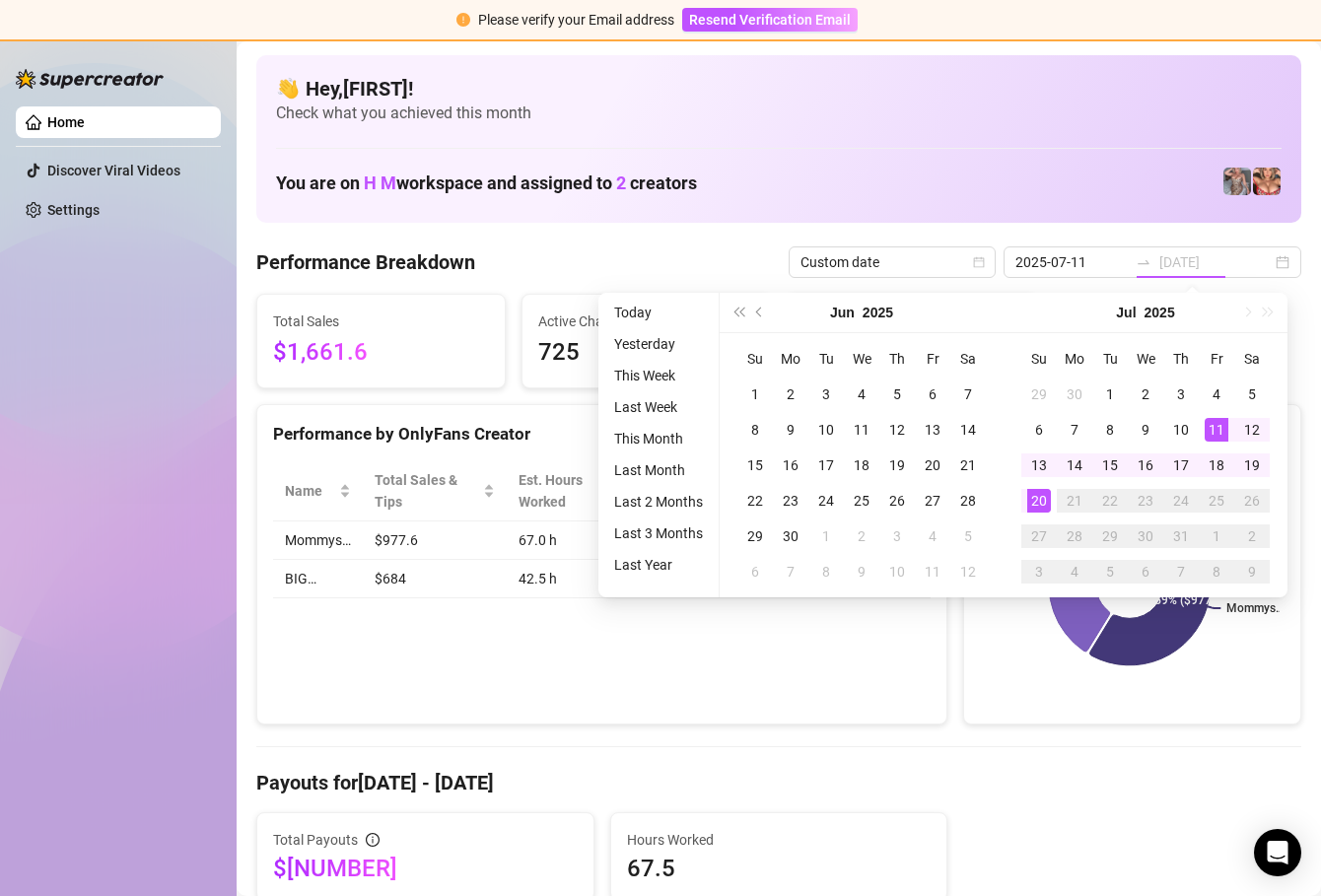 click on "20" at bounding box center (1039, 501) 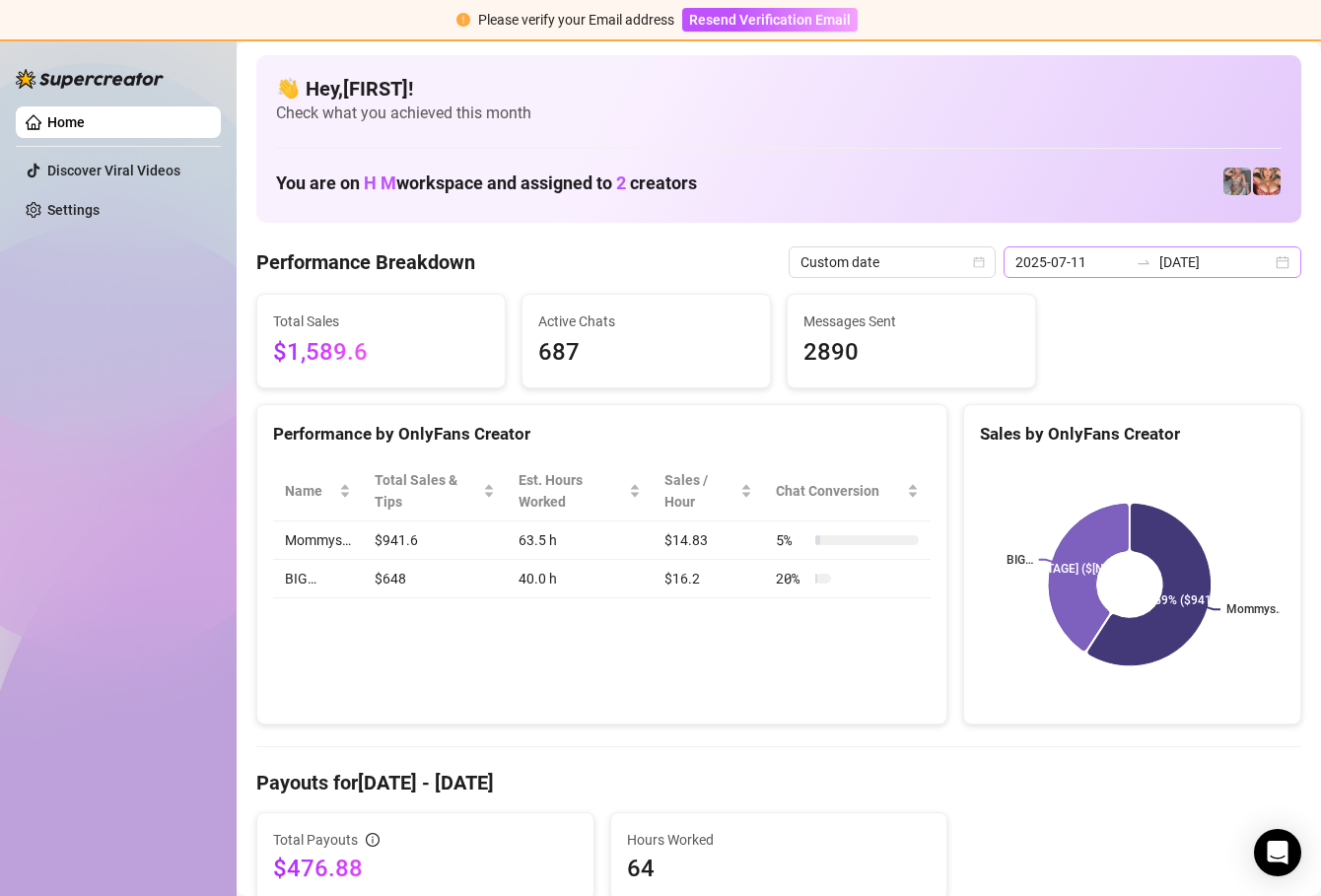 click on "[DATE] [TIME] [DATE] [TIME]" at bounding box center (1152, 262) 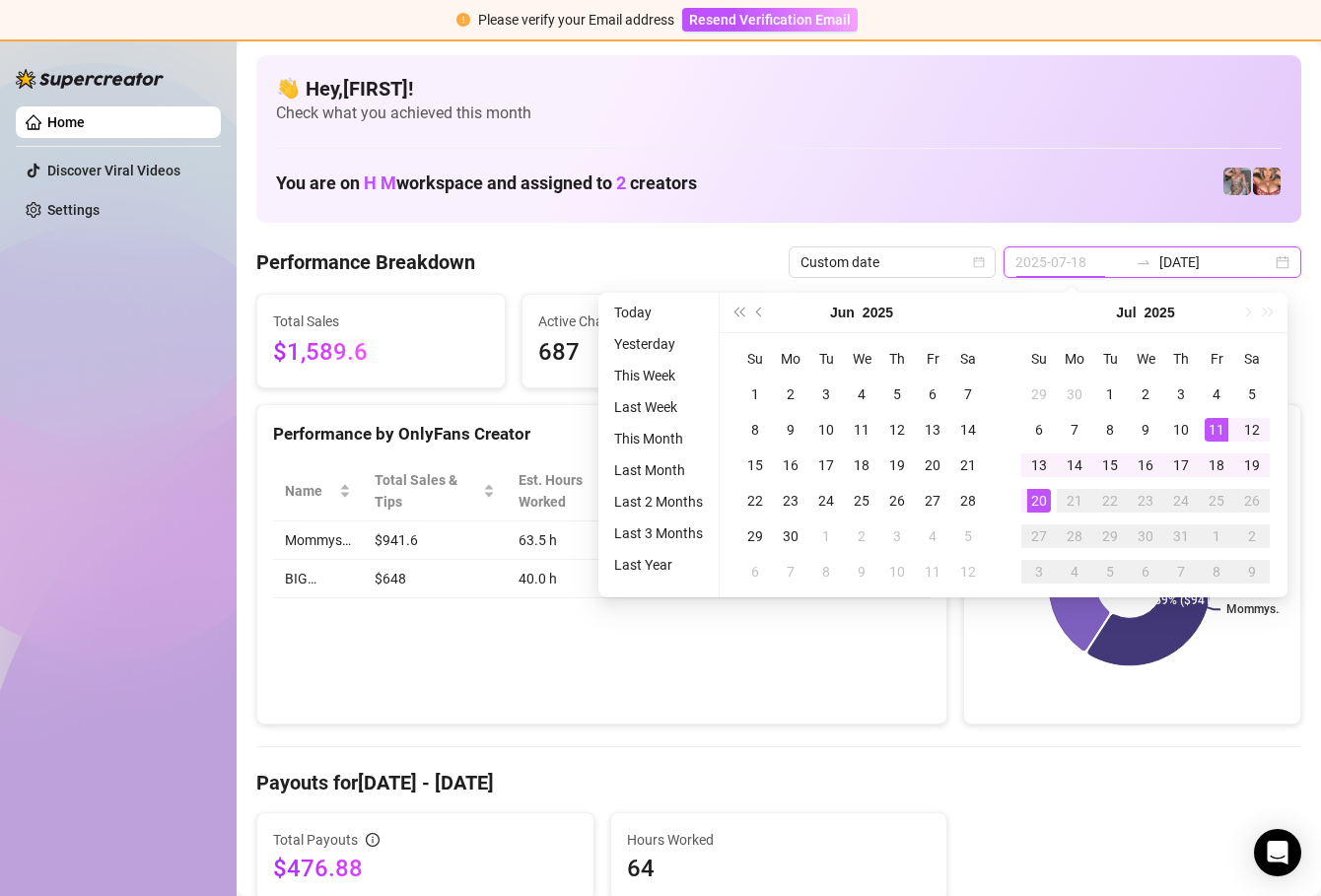 type on "2025-07-11" 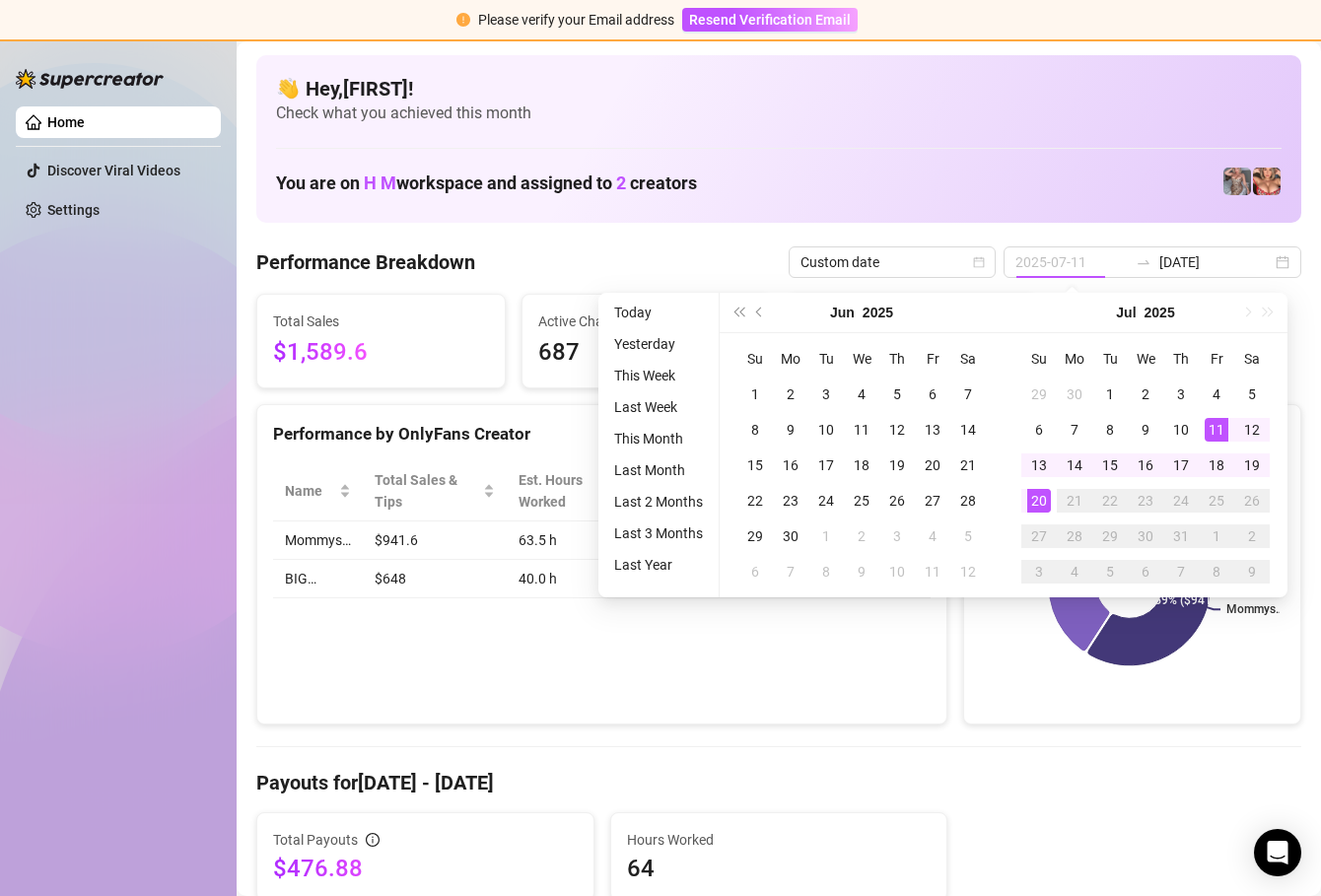 click on "11" at bounding box center (1217, 430) 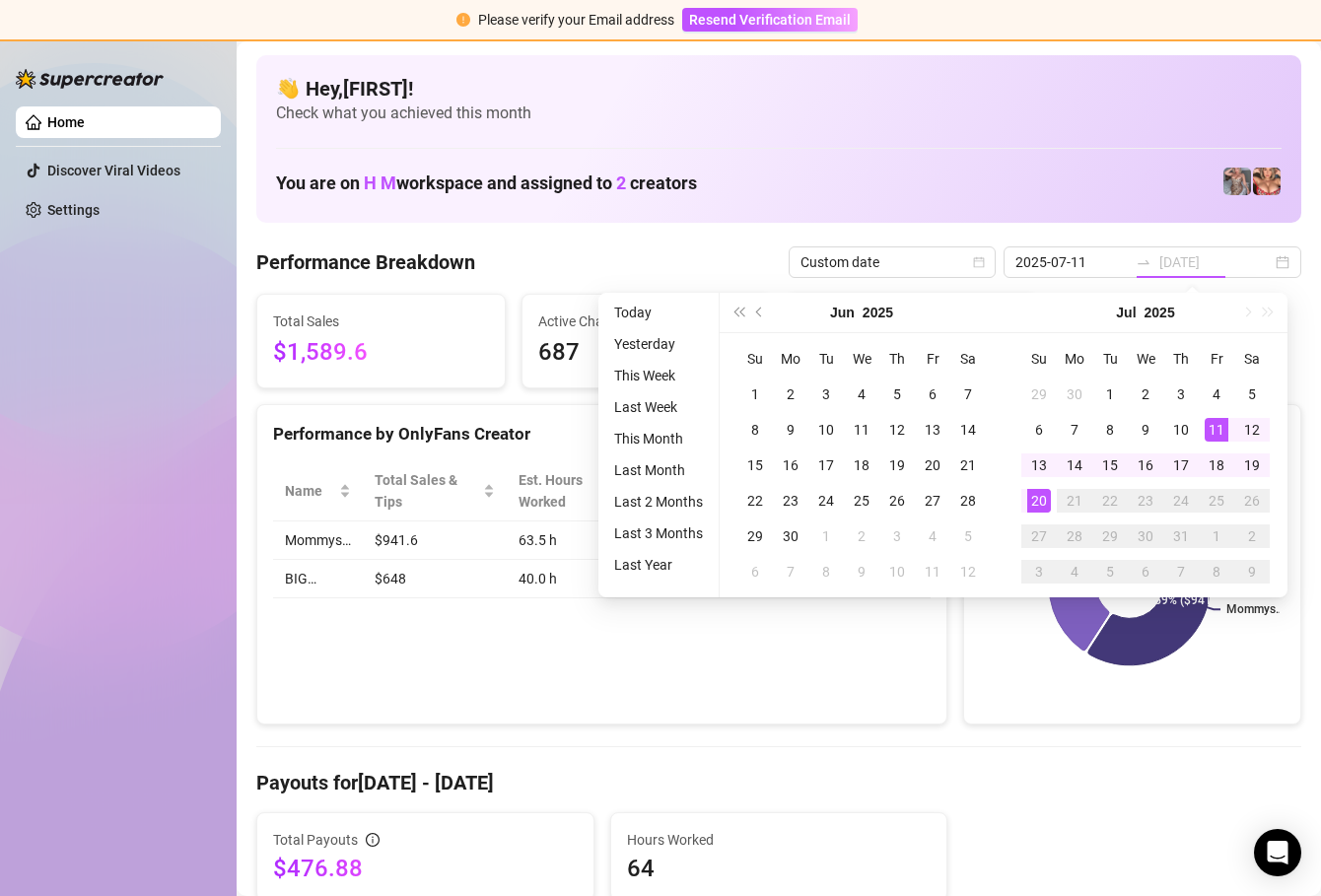 click on "11" at bounding box center [1217, 430] 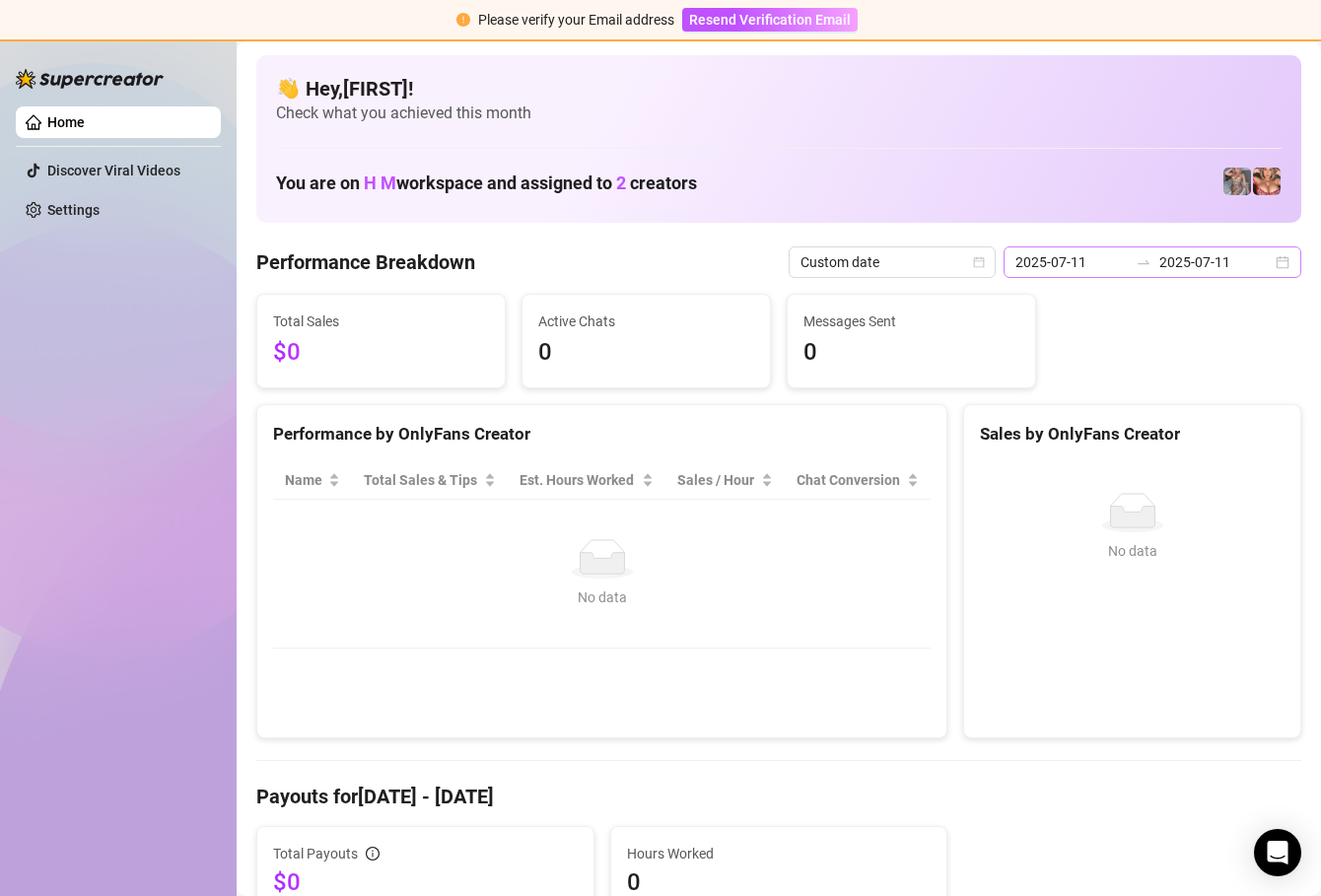 click on "[DATE] [TIME] [DATE] [TIME]" at bounding box center (1152, 262) 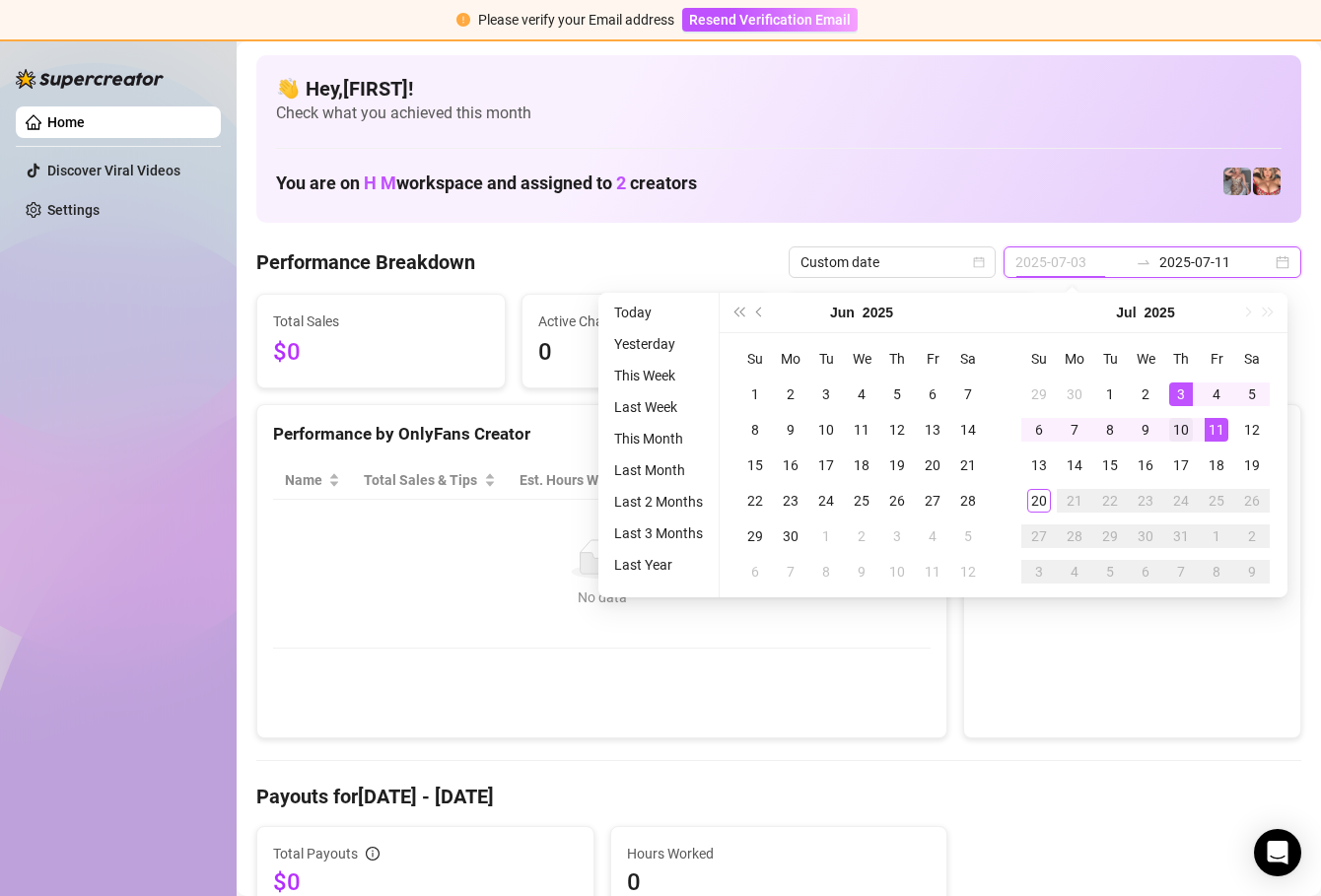 type on "2025-07-10" 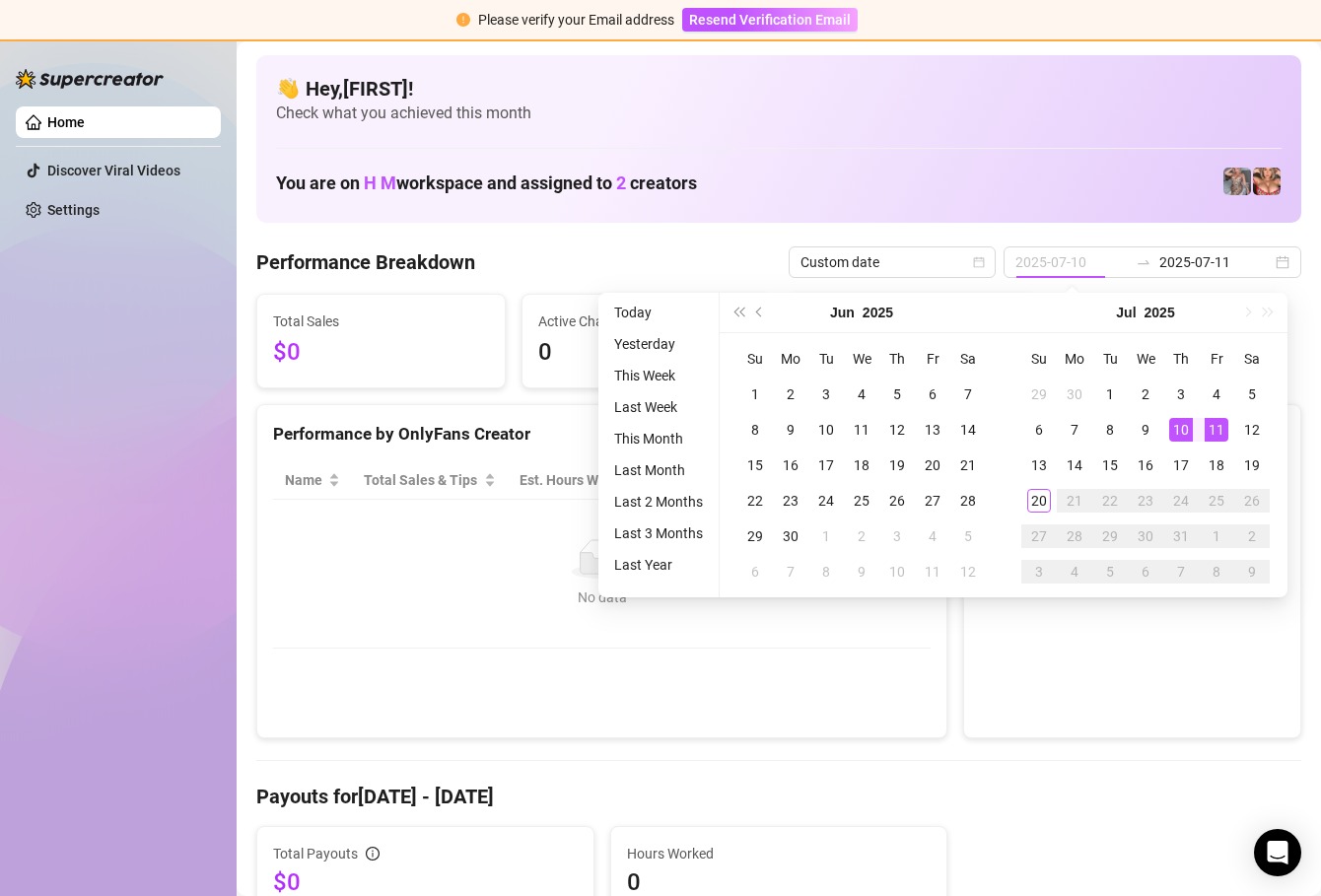 click on "10" at bounding box center [1181, 430] 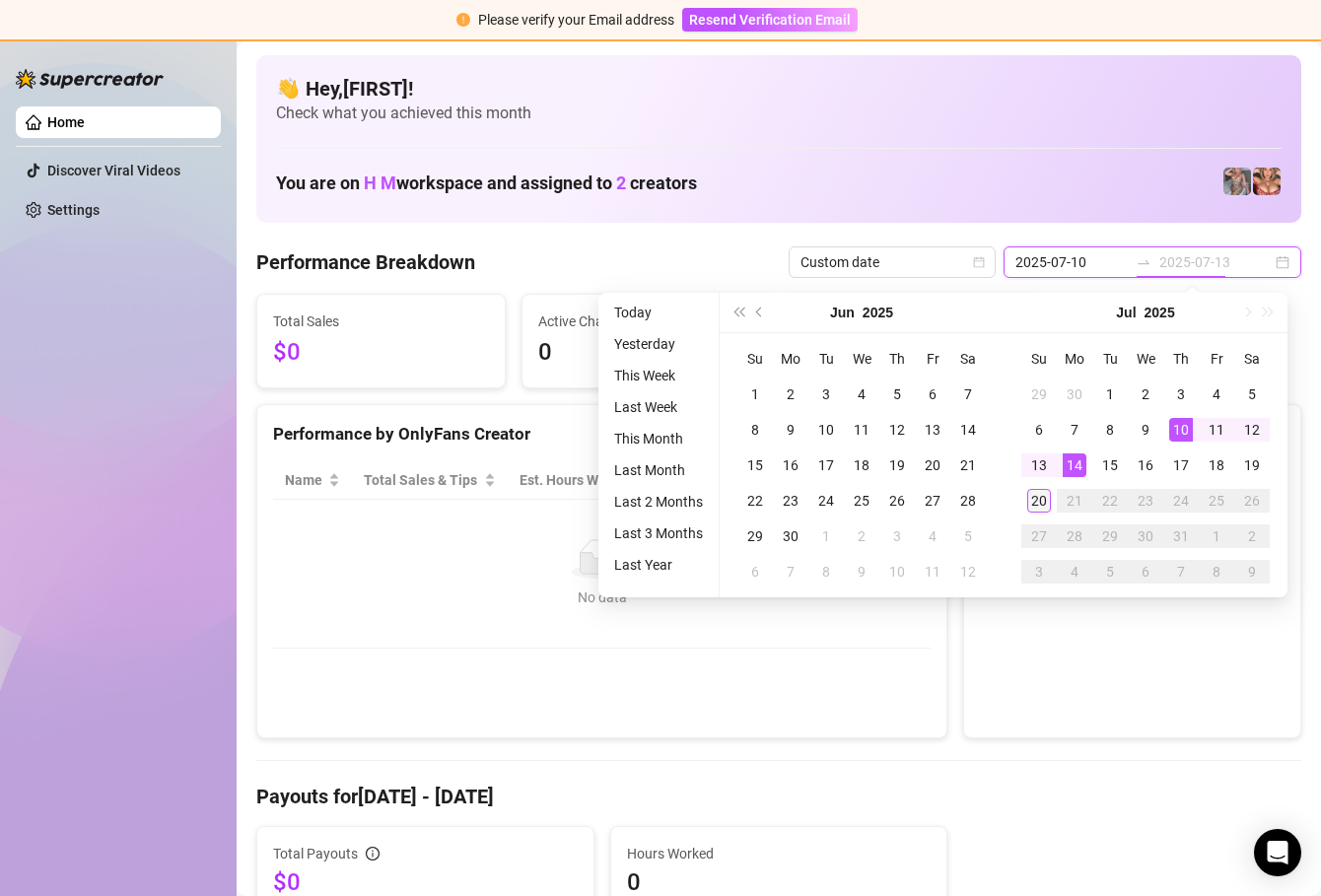 type on "[DATE]" 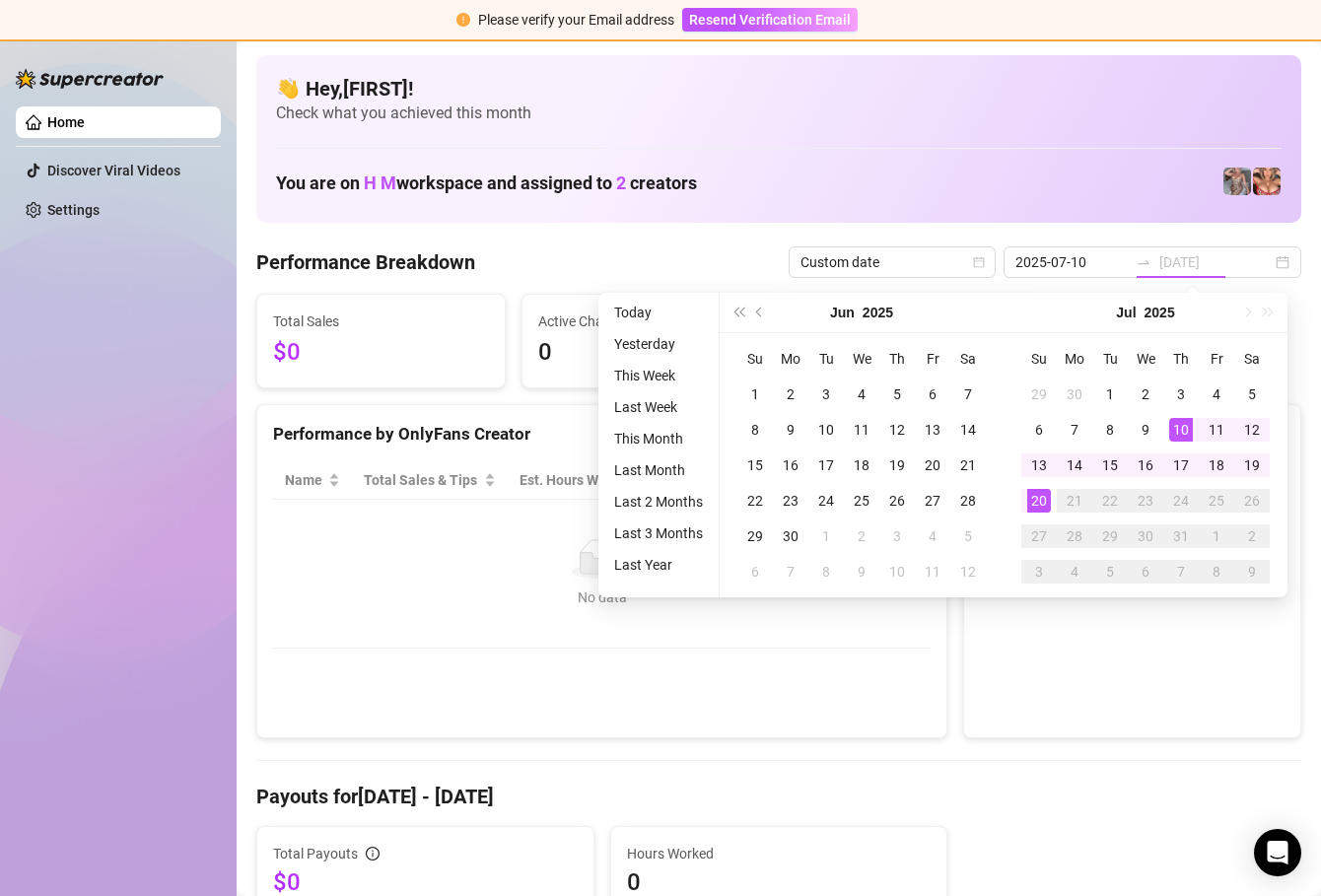 click on "20" at bounding box center (1039, 501) 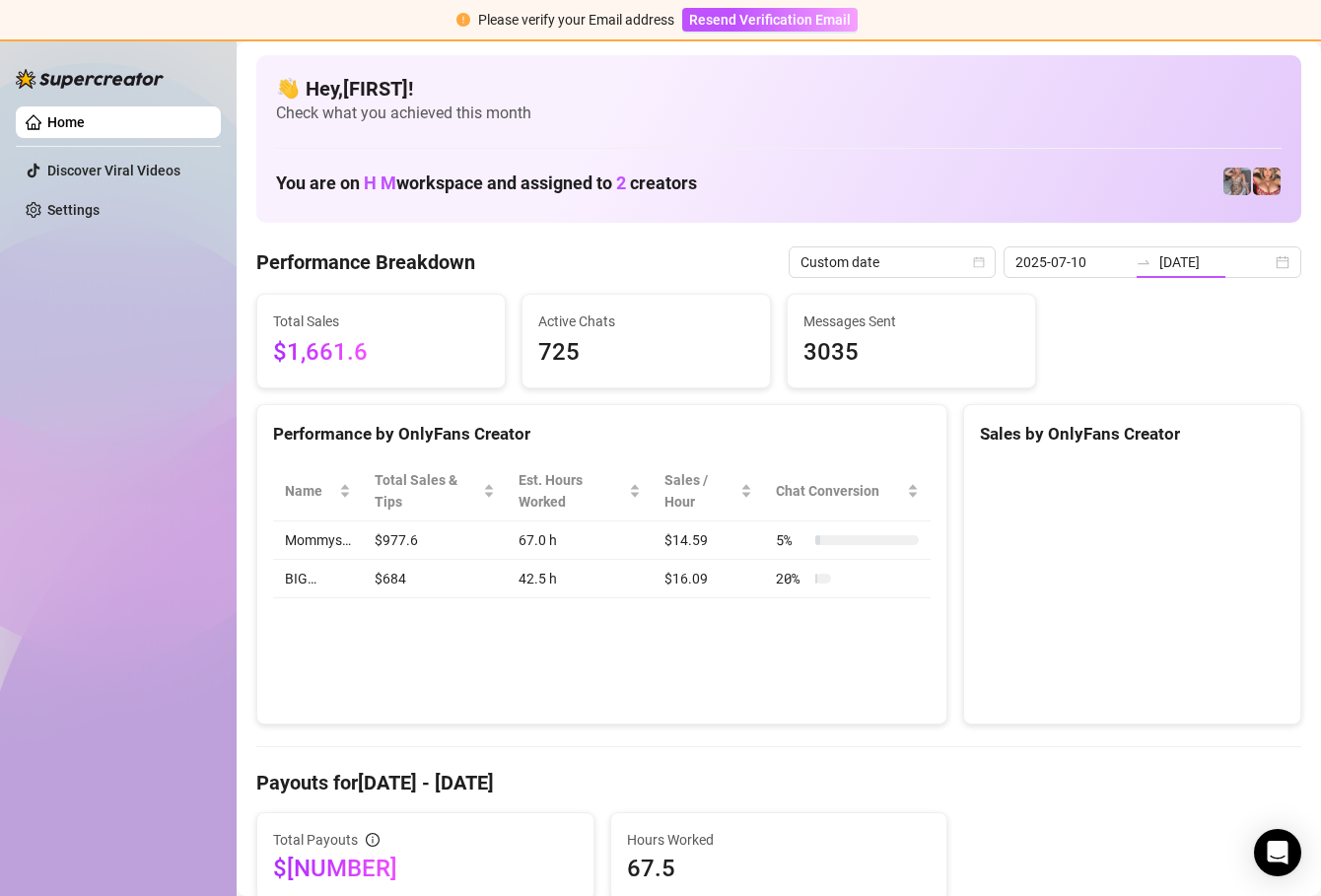 type on "2025-07-10" 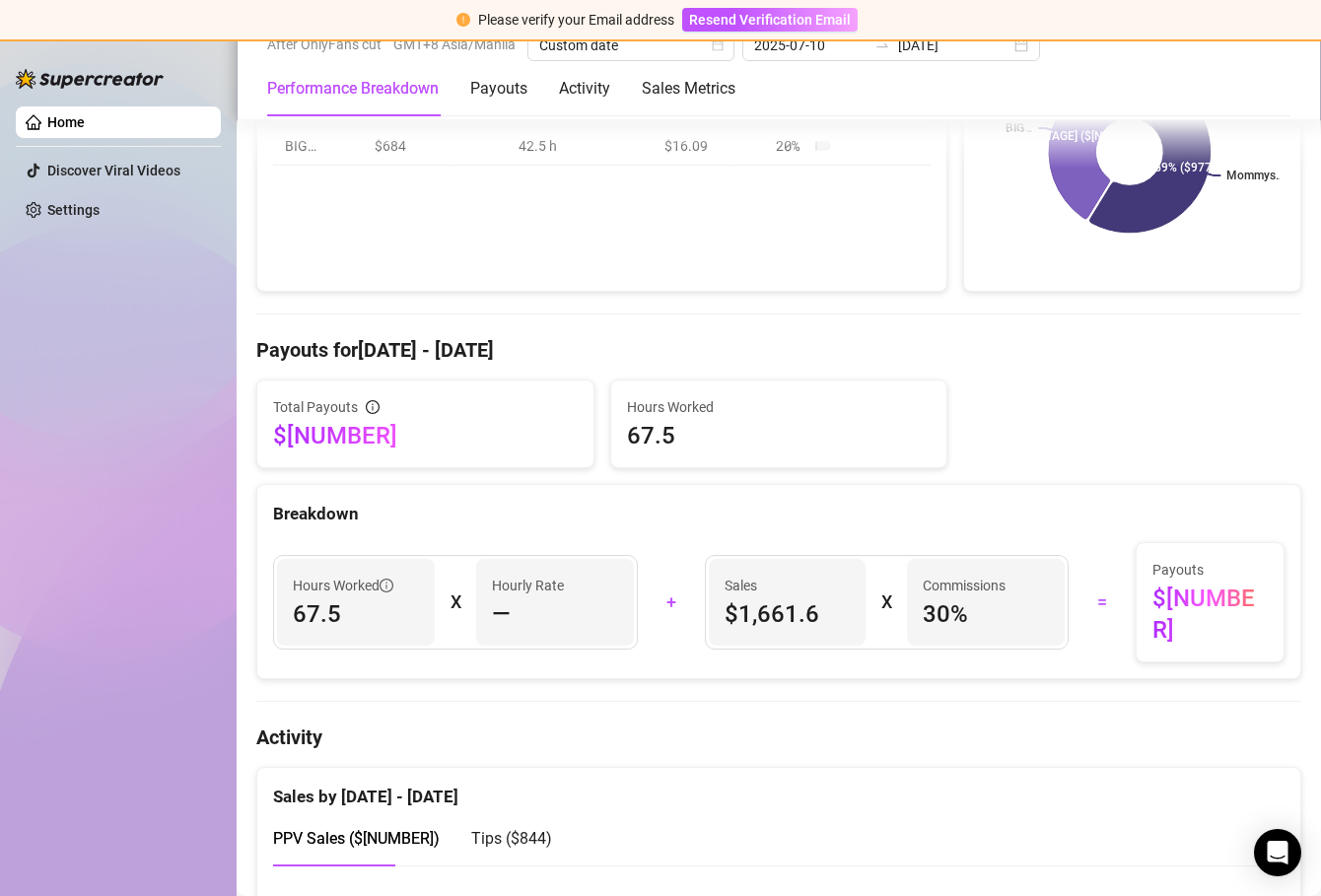 scroll, scrollTop: 0, scrollLeft: 0, axis: both 